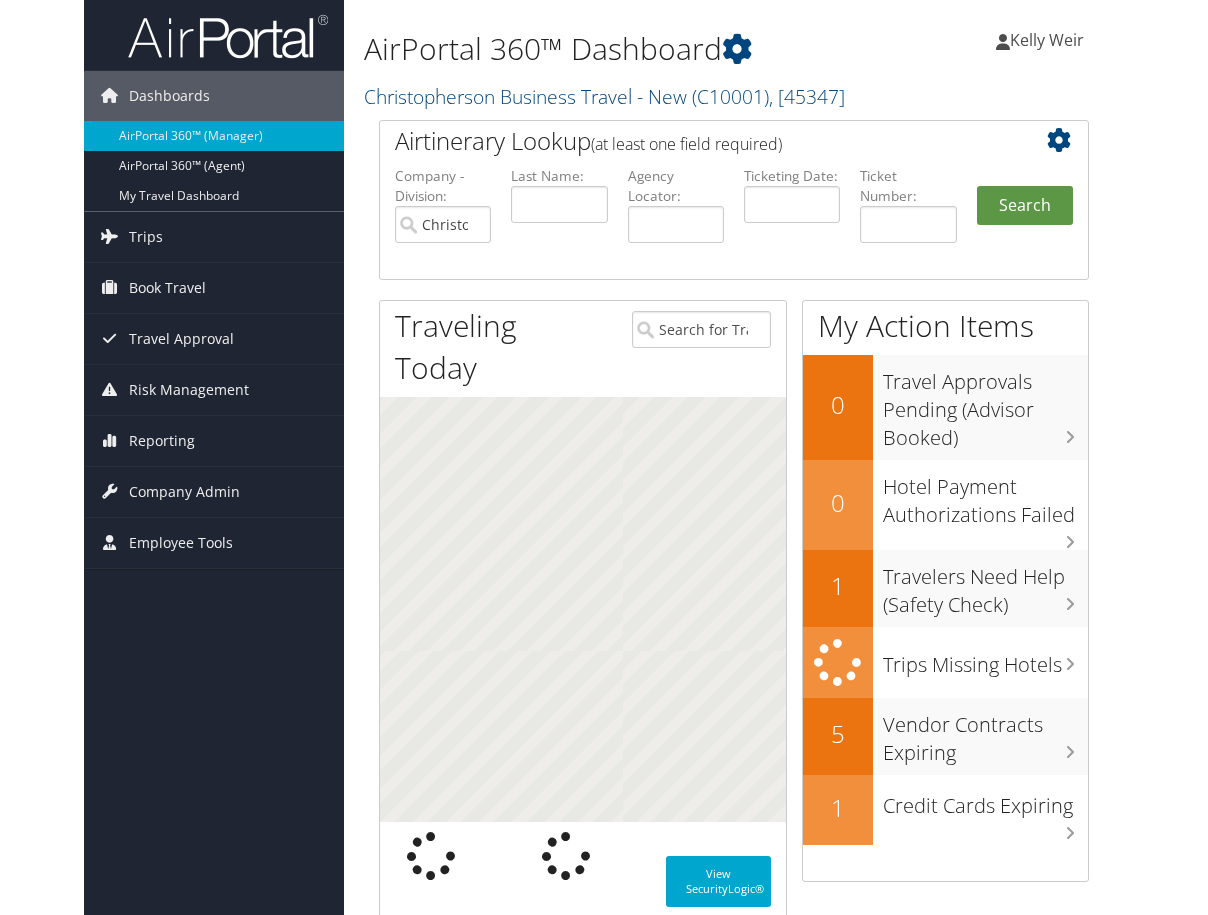 scroll, scrollTop: 0, scrollLeft: 0, axis: both 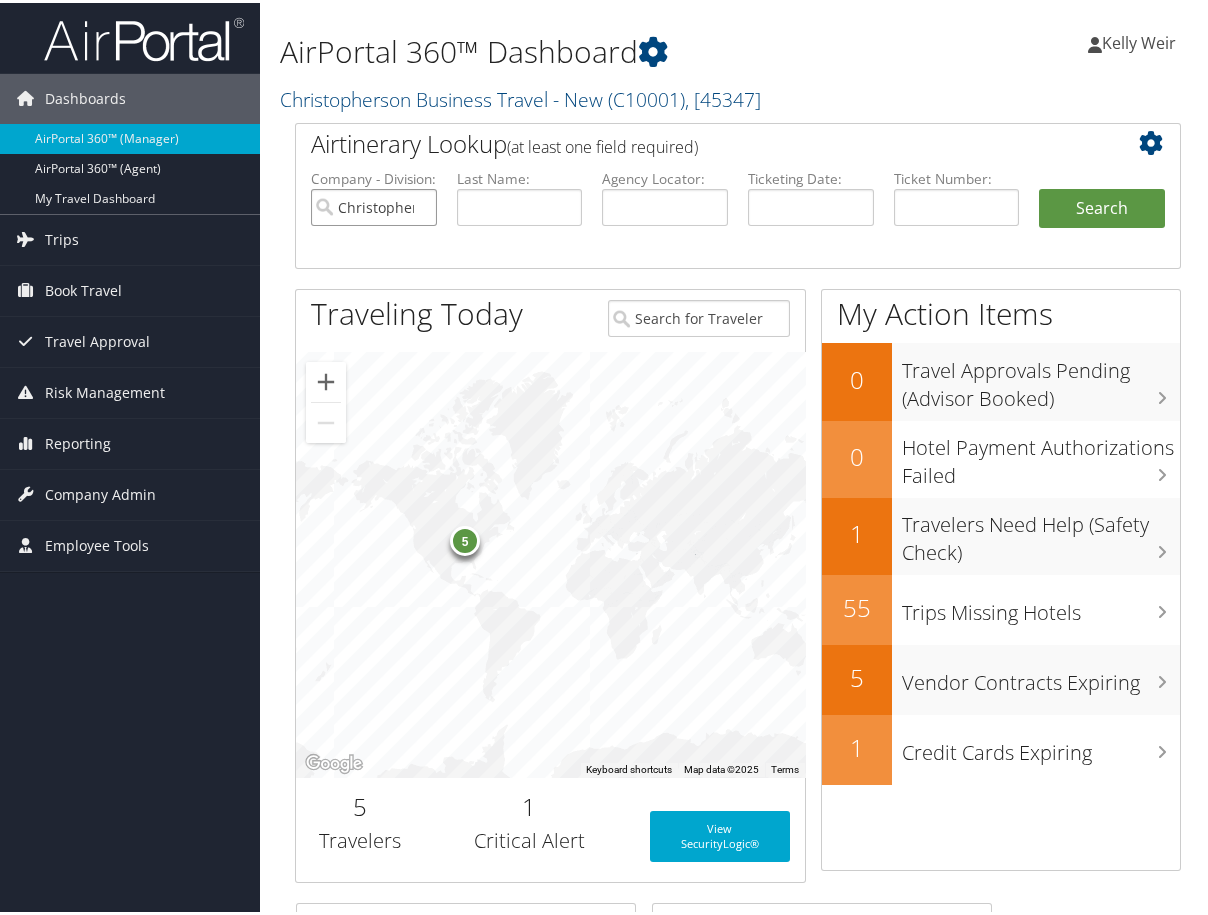 click on "Christopherson Business Travel - New" at bounding box center [374, 204] 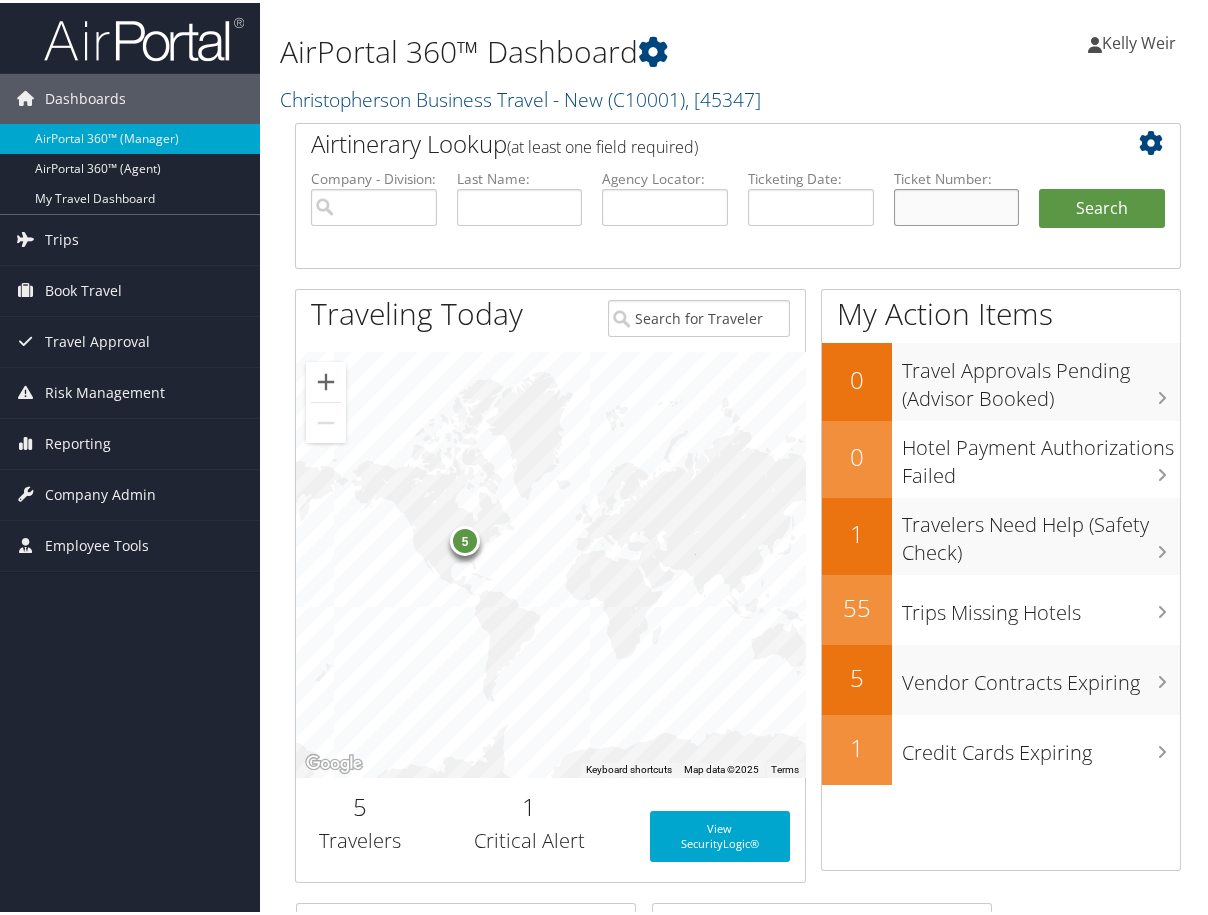 paste on "[NUMBER]" 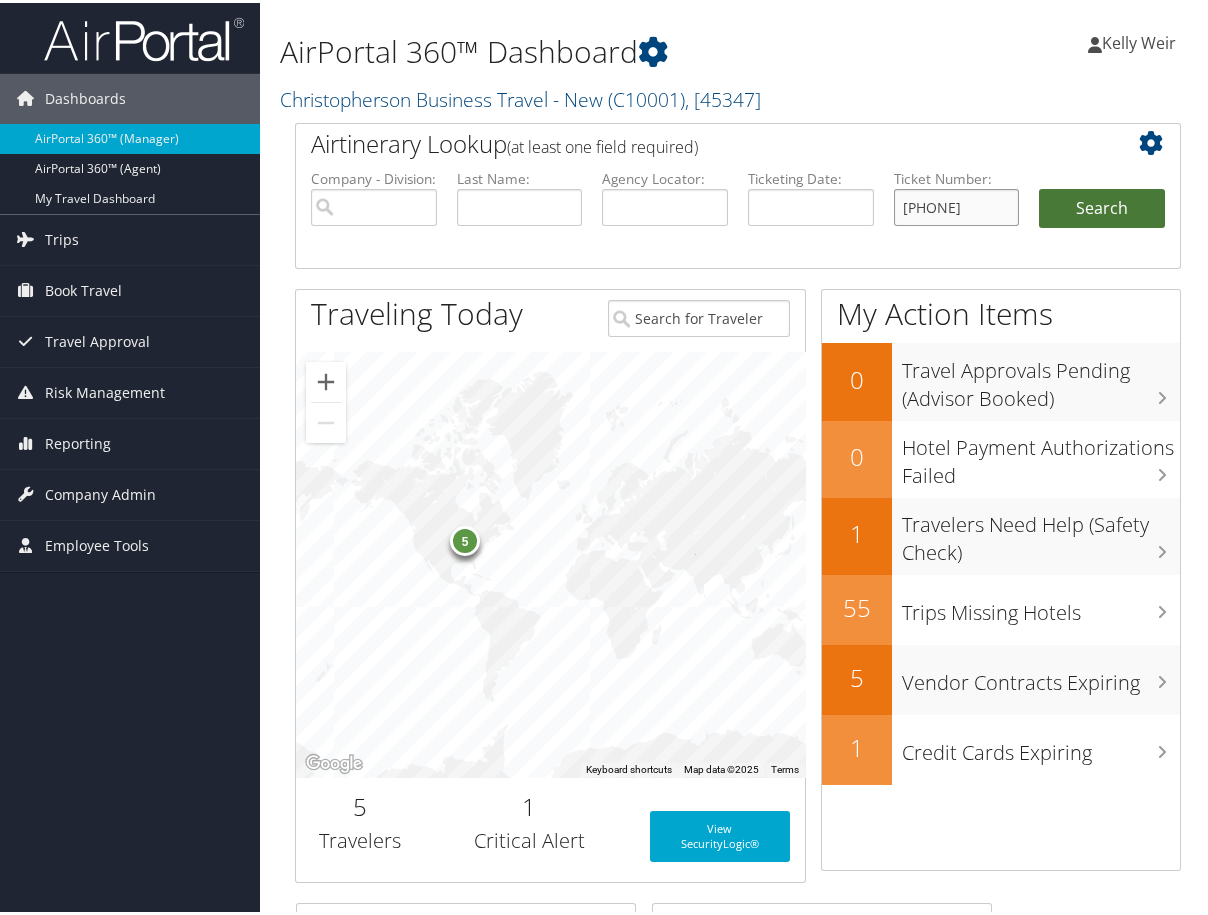 type on "[NUMBER]" 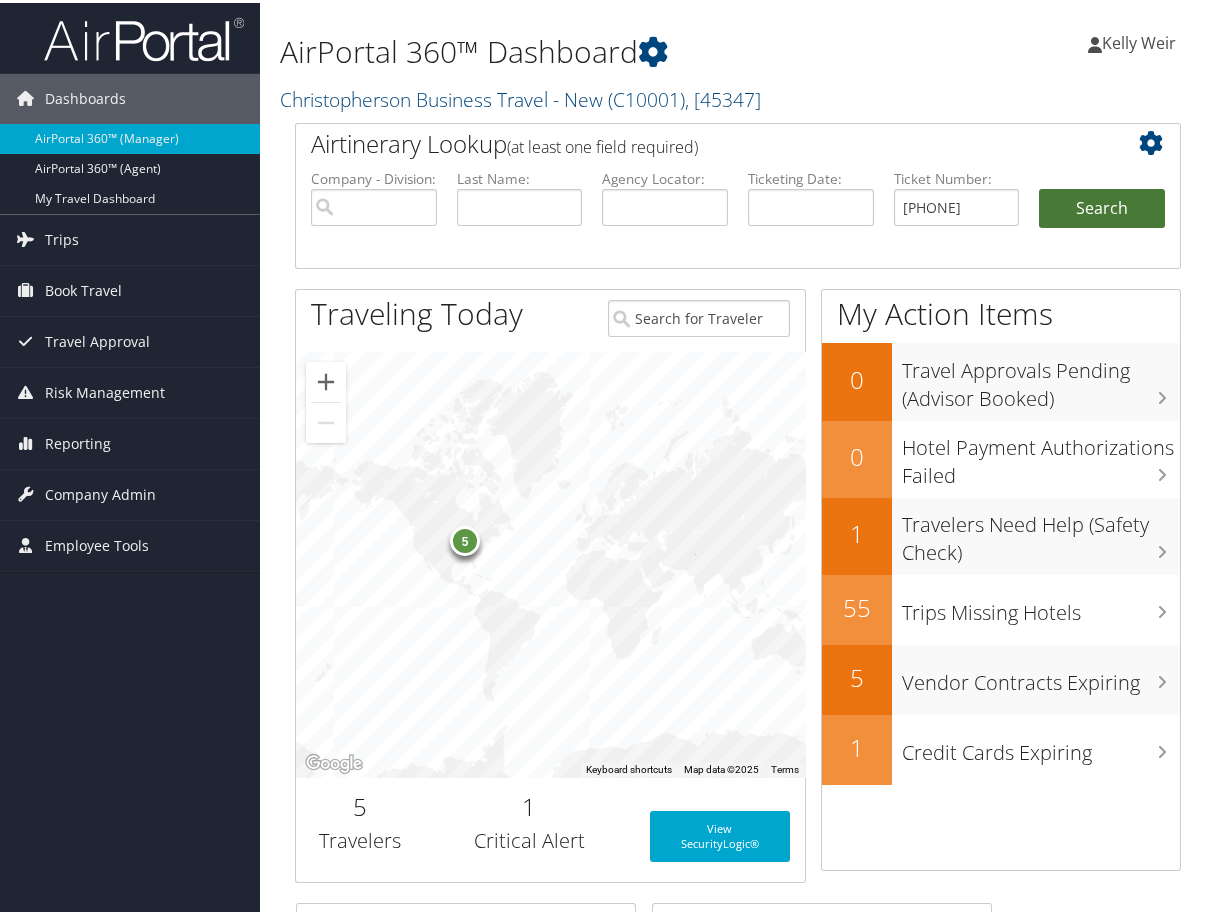 click on "Search" at bounding box center [1102, 206] 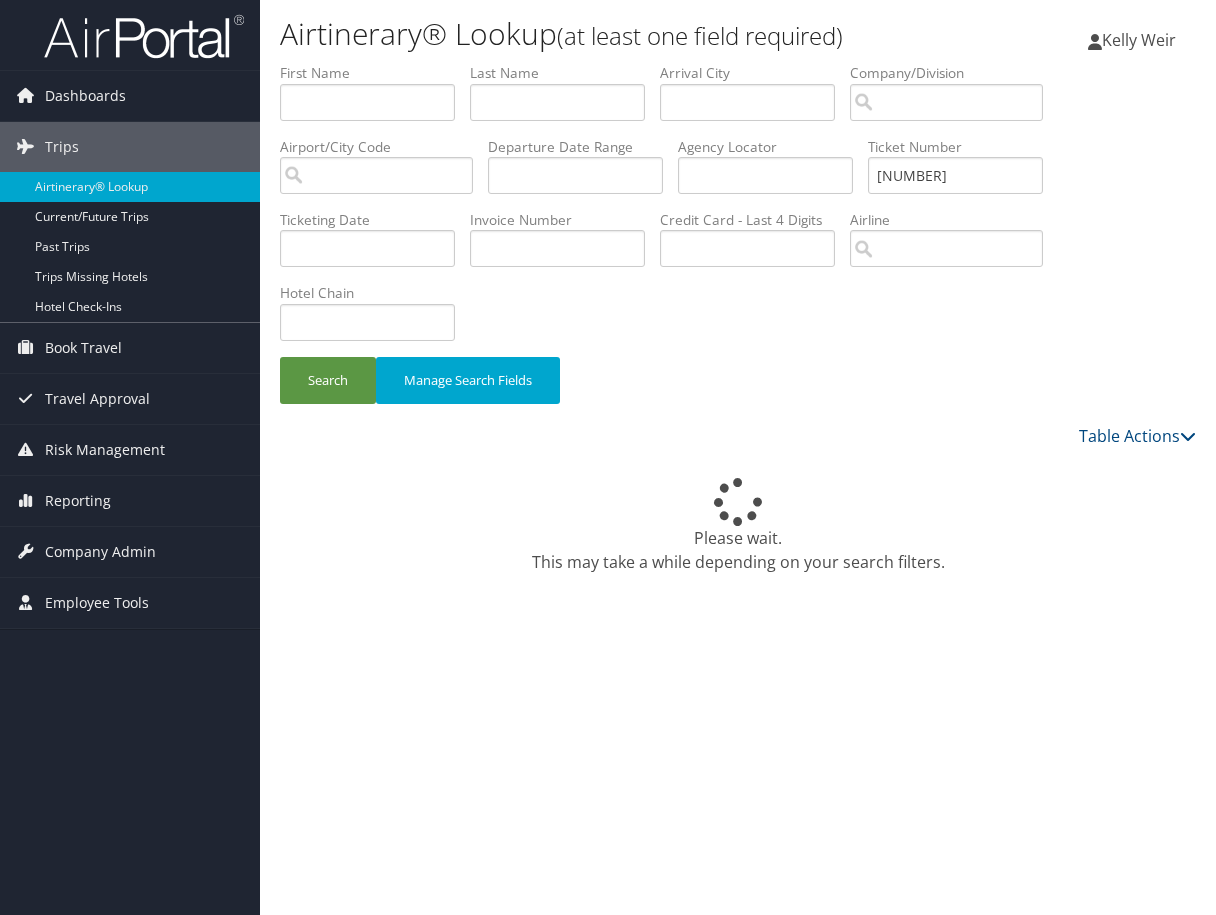 scroll, scrollTop: 0, scrollLeft: 0, axis: both 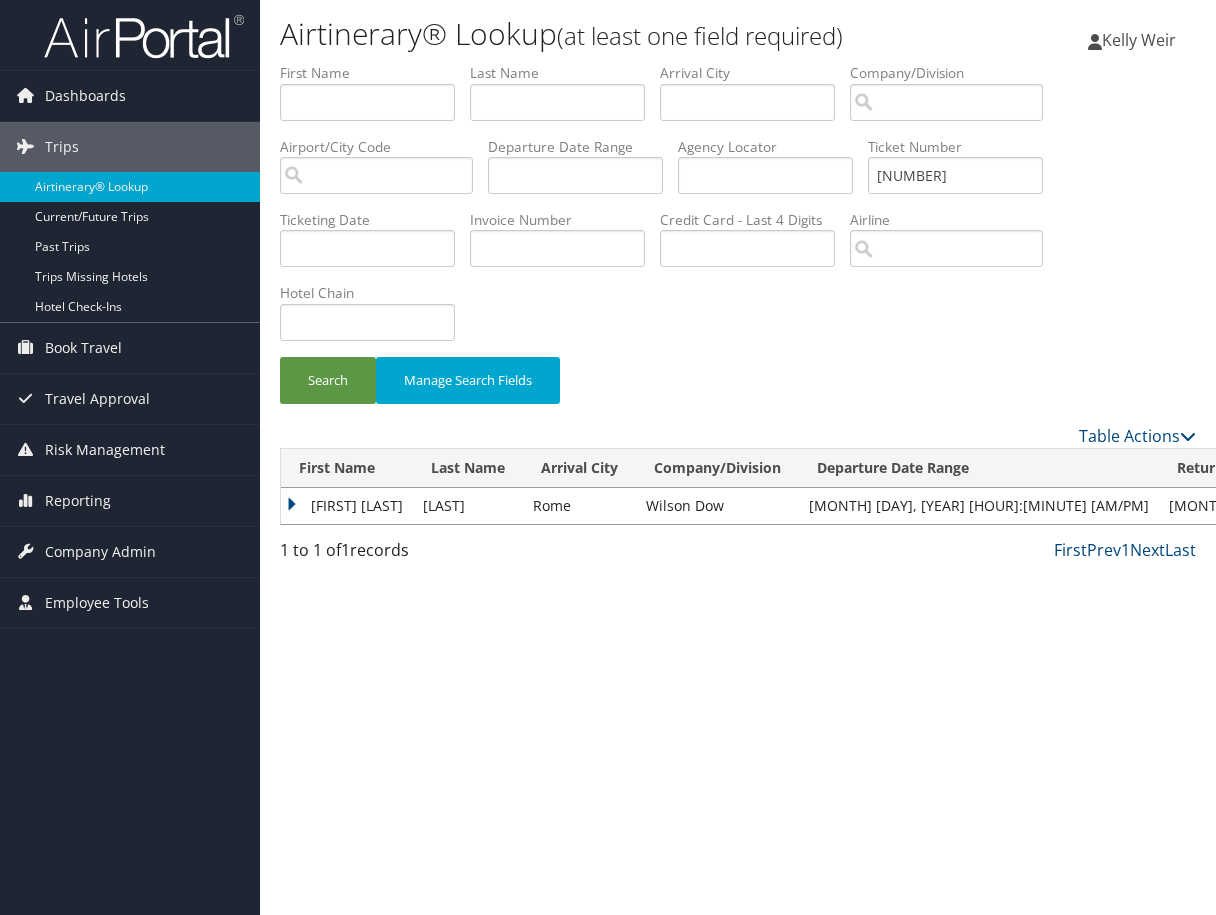 click on "[FIRST] [LAST]" at bounding box center (347, 506) 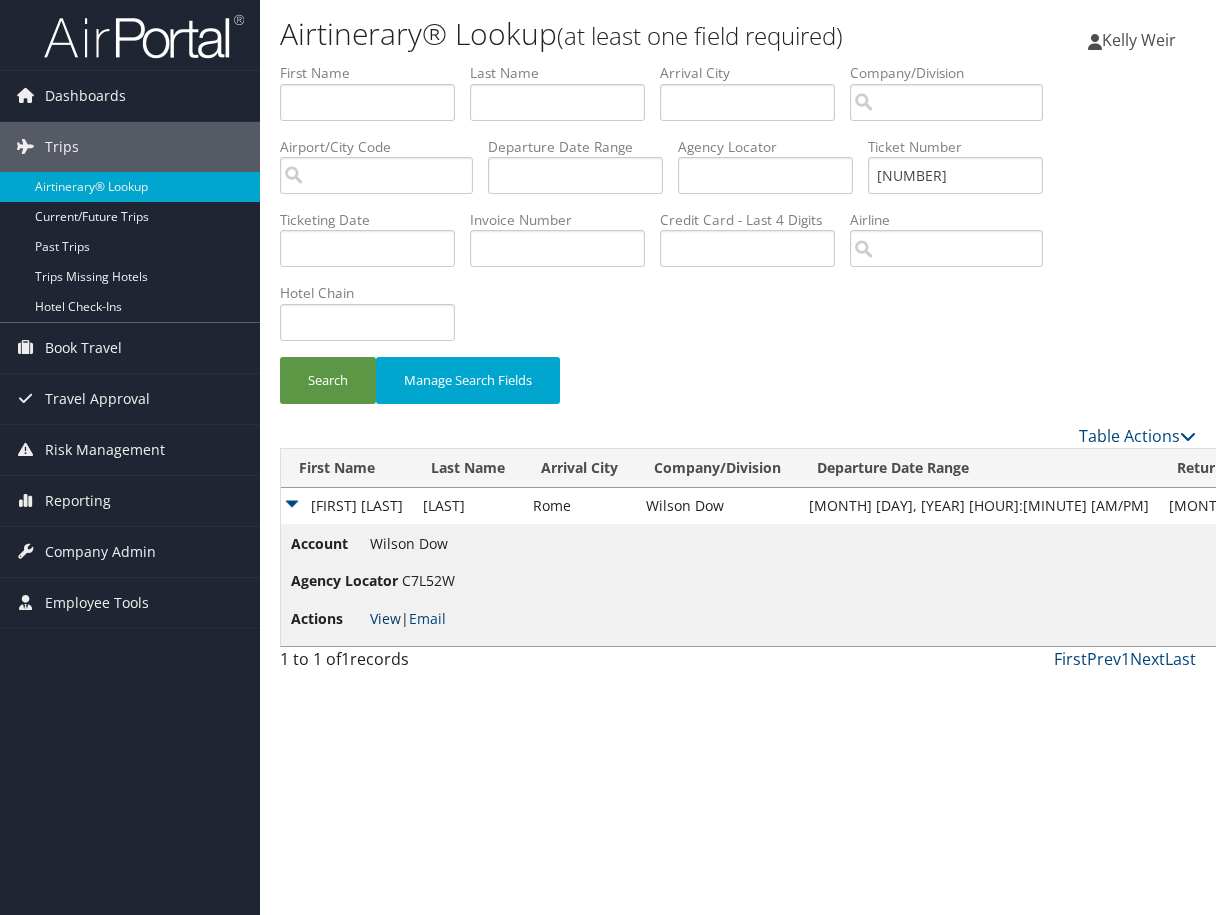 click on "View" at bounding box center [385, 618] 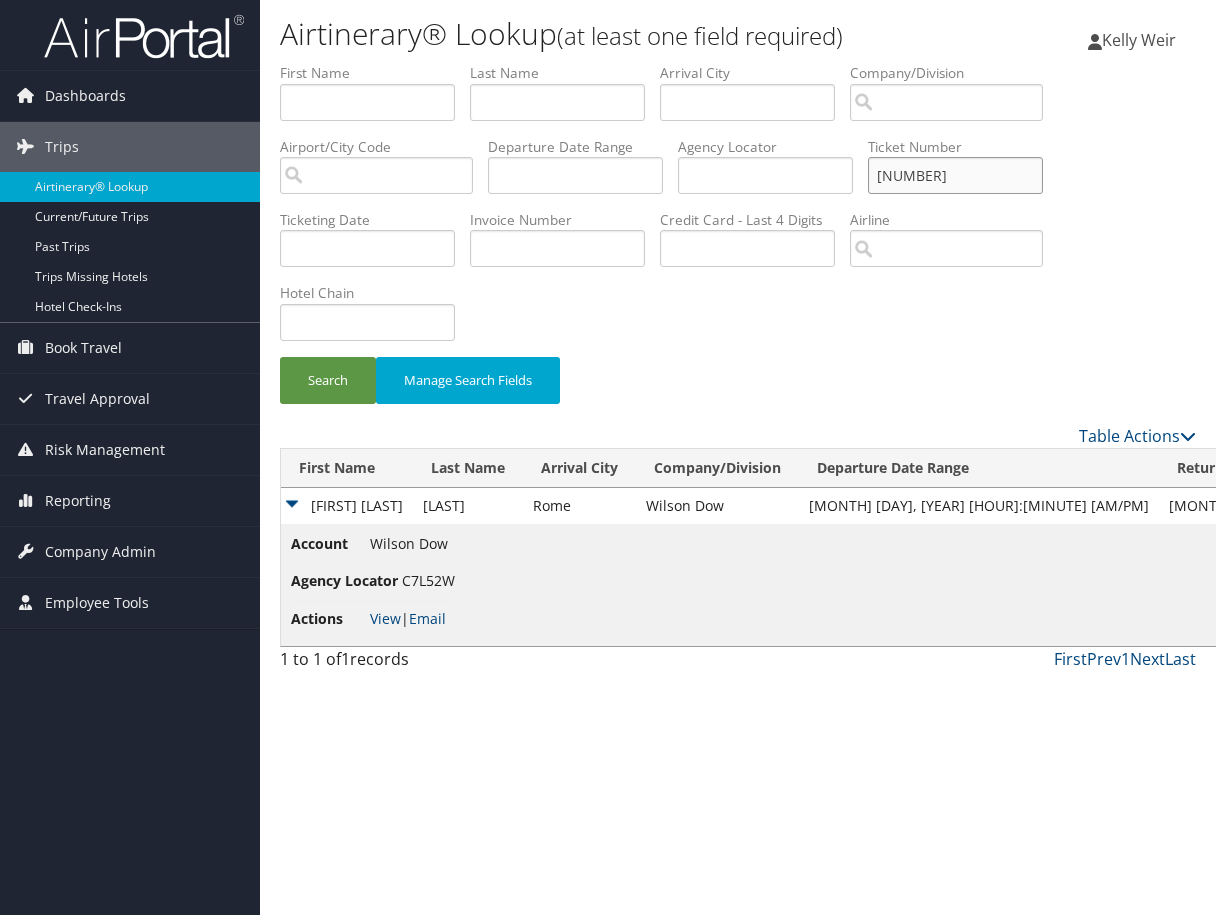 drag, startPoint x: 993, startPoint y: 173, endPoint x: 817, endPoint y: 180, distance: 176.13914 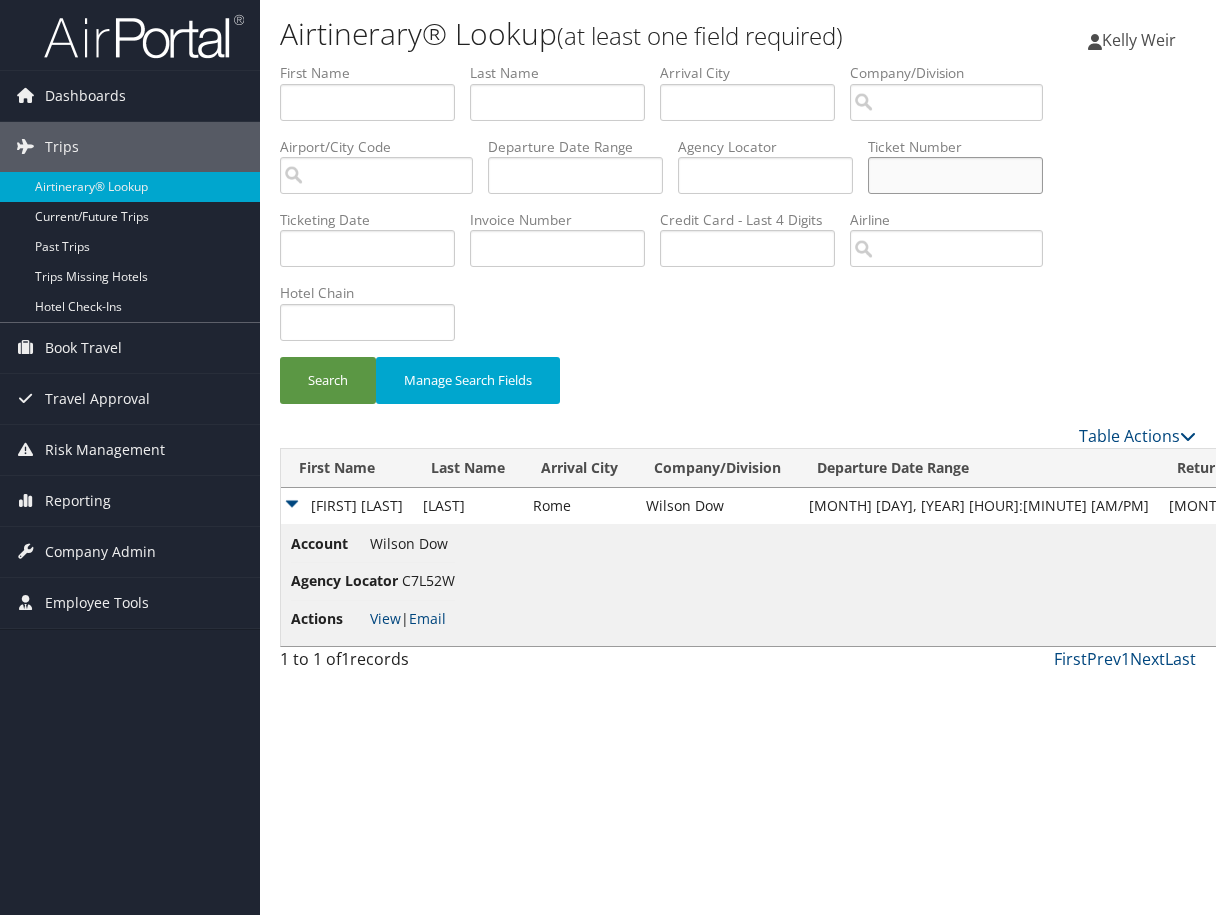 paste on "[NUMBER]" 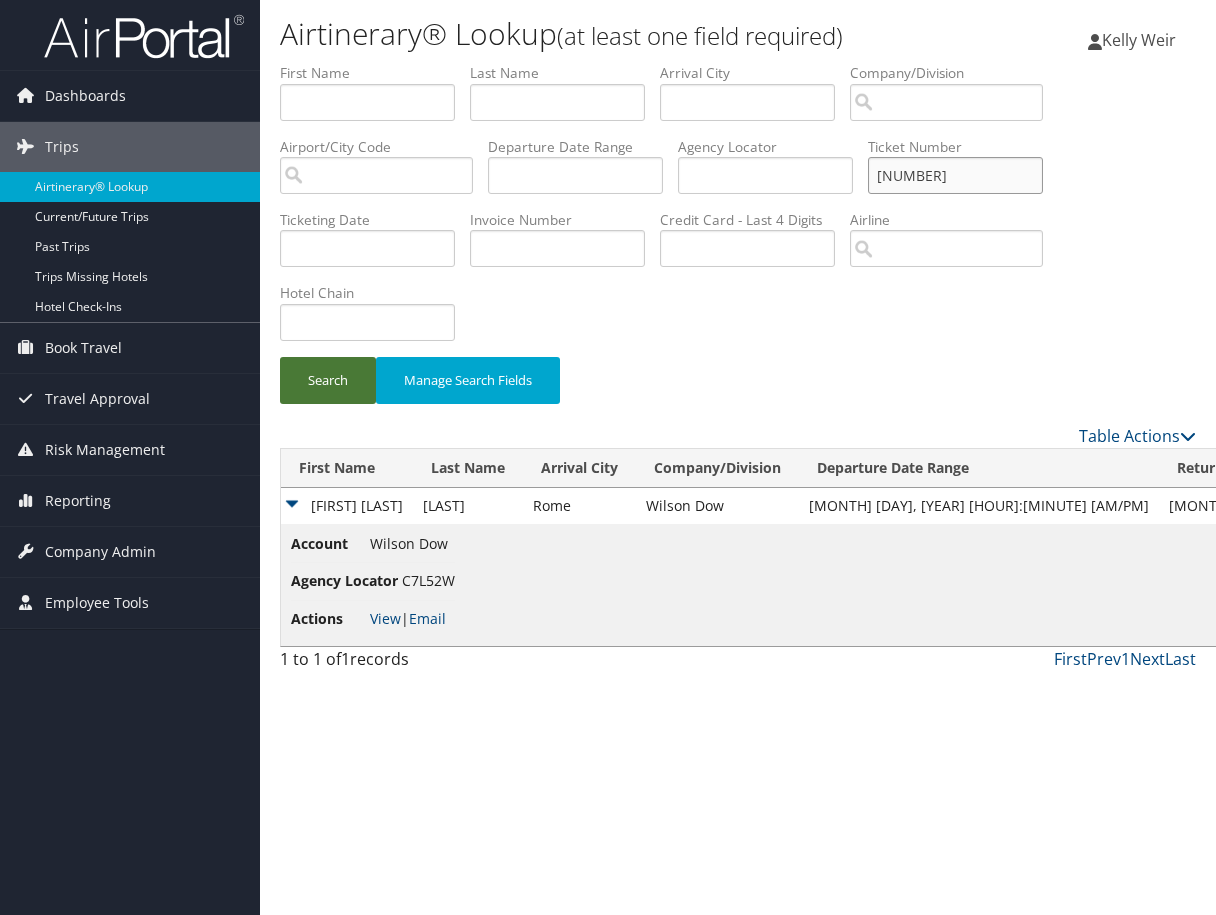 type on "[NUMBER]" 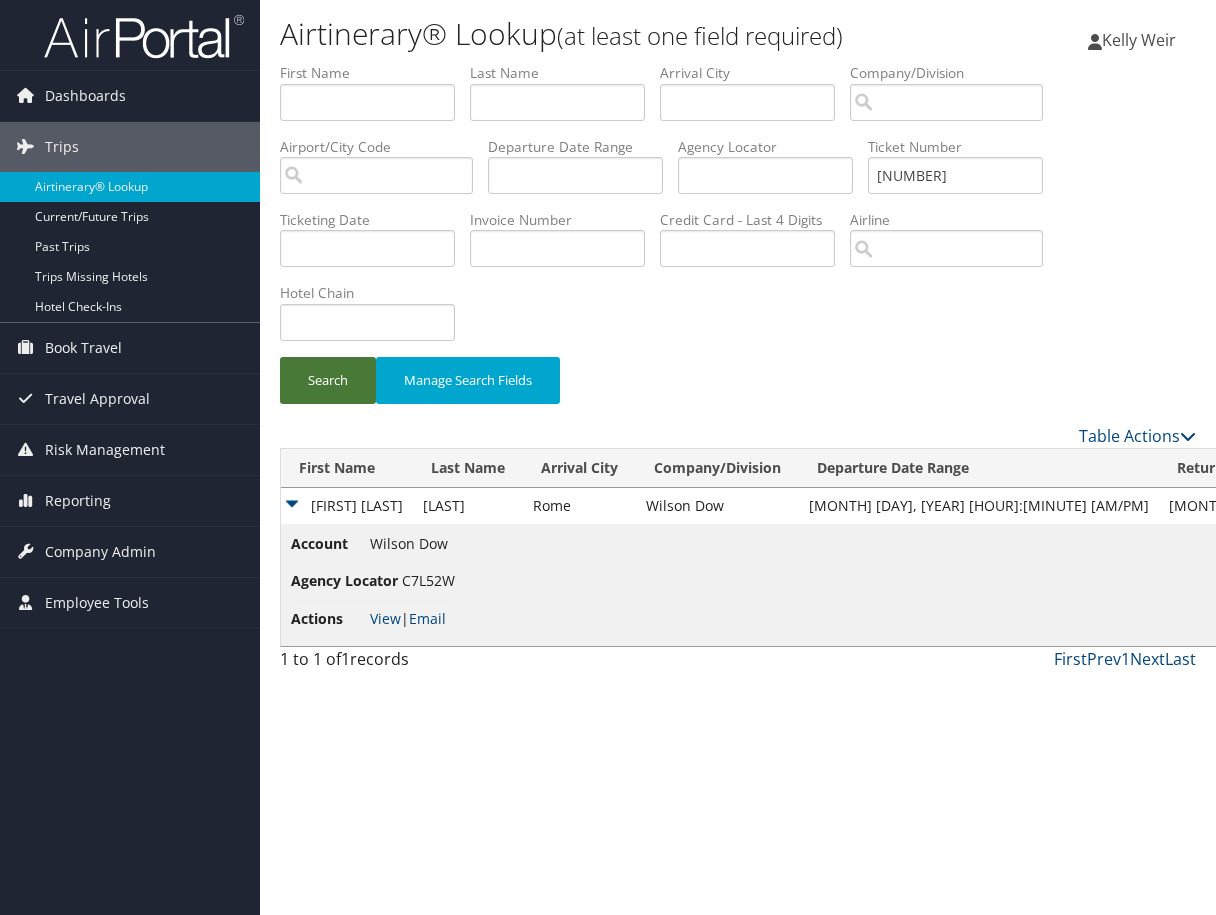 click on "Search" at bounding box center (328, 380) 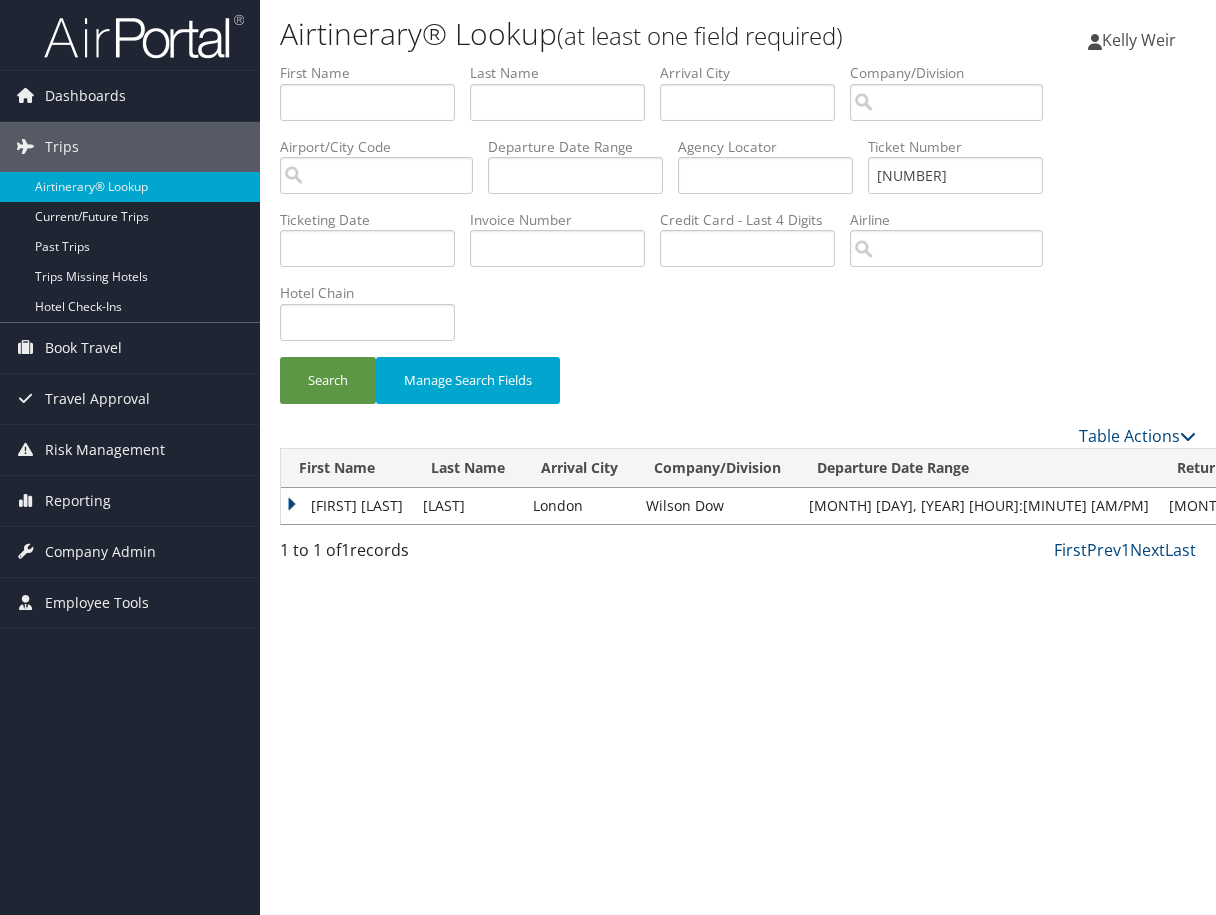 click on "[FIRST] [LAST]" at bounding box center (347, 506) 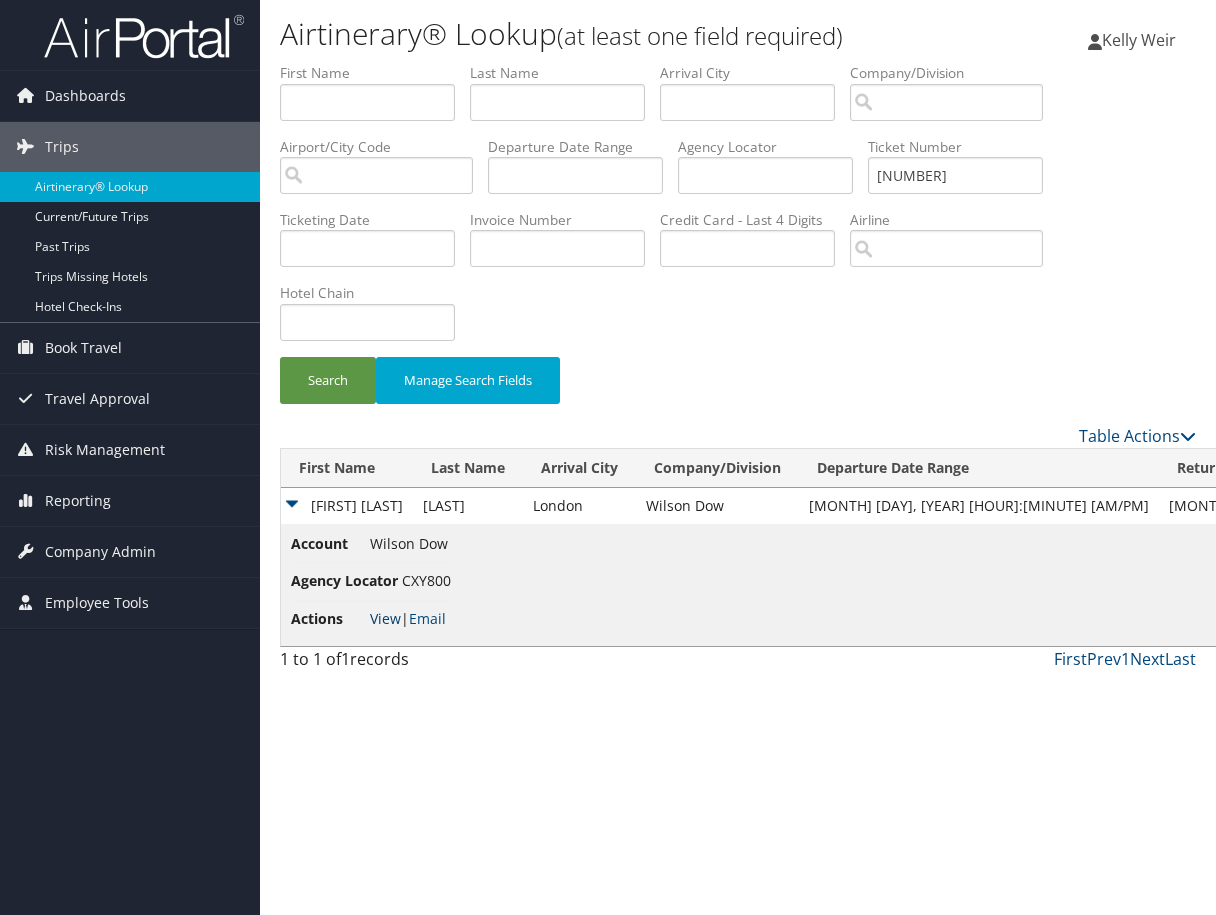 click on "View" at bounding box center [385, 618] 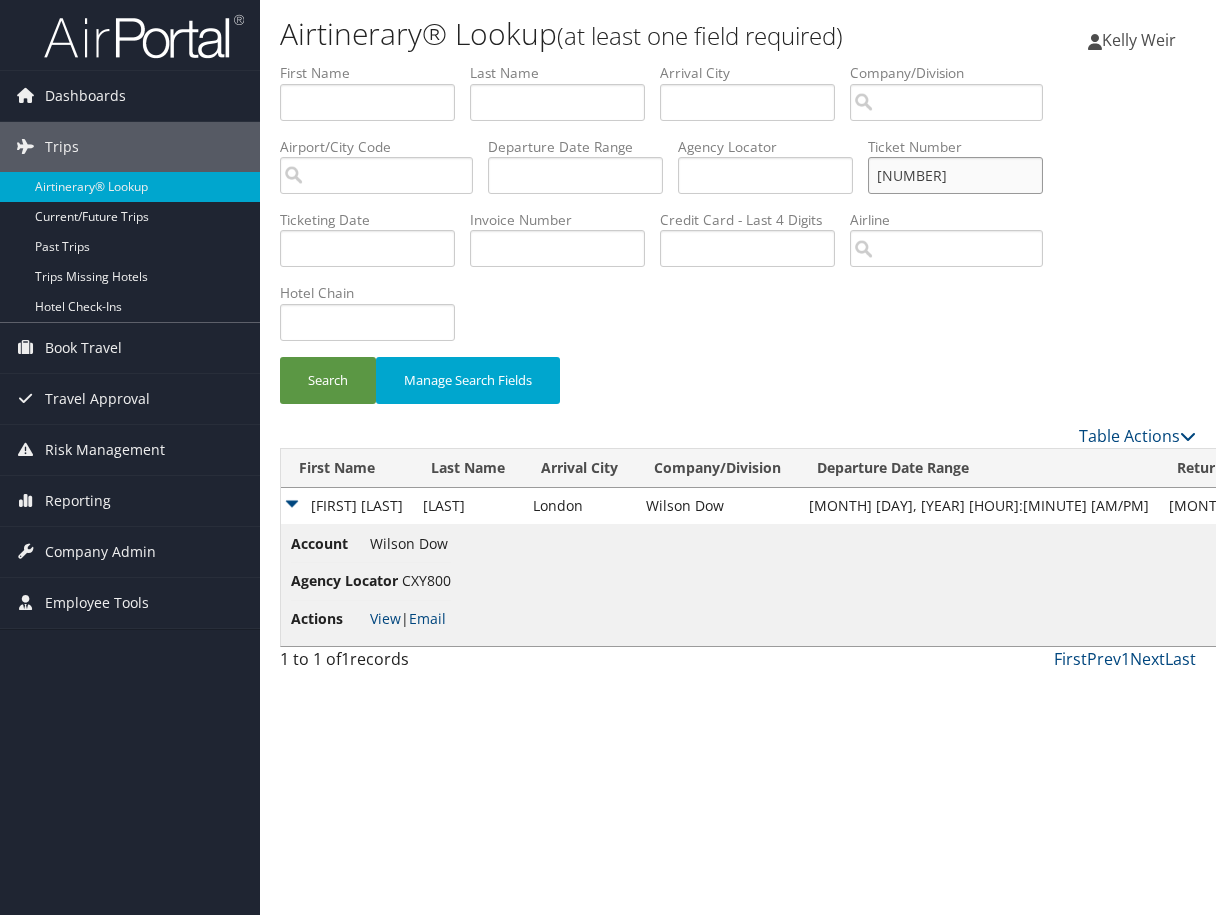 drag, startPoint x: 988, startPoint y: 171, endPoint x: 849, endPoint y: 181, distance: 139.35925 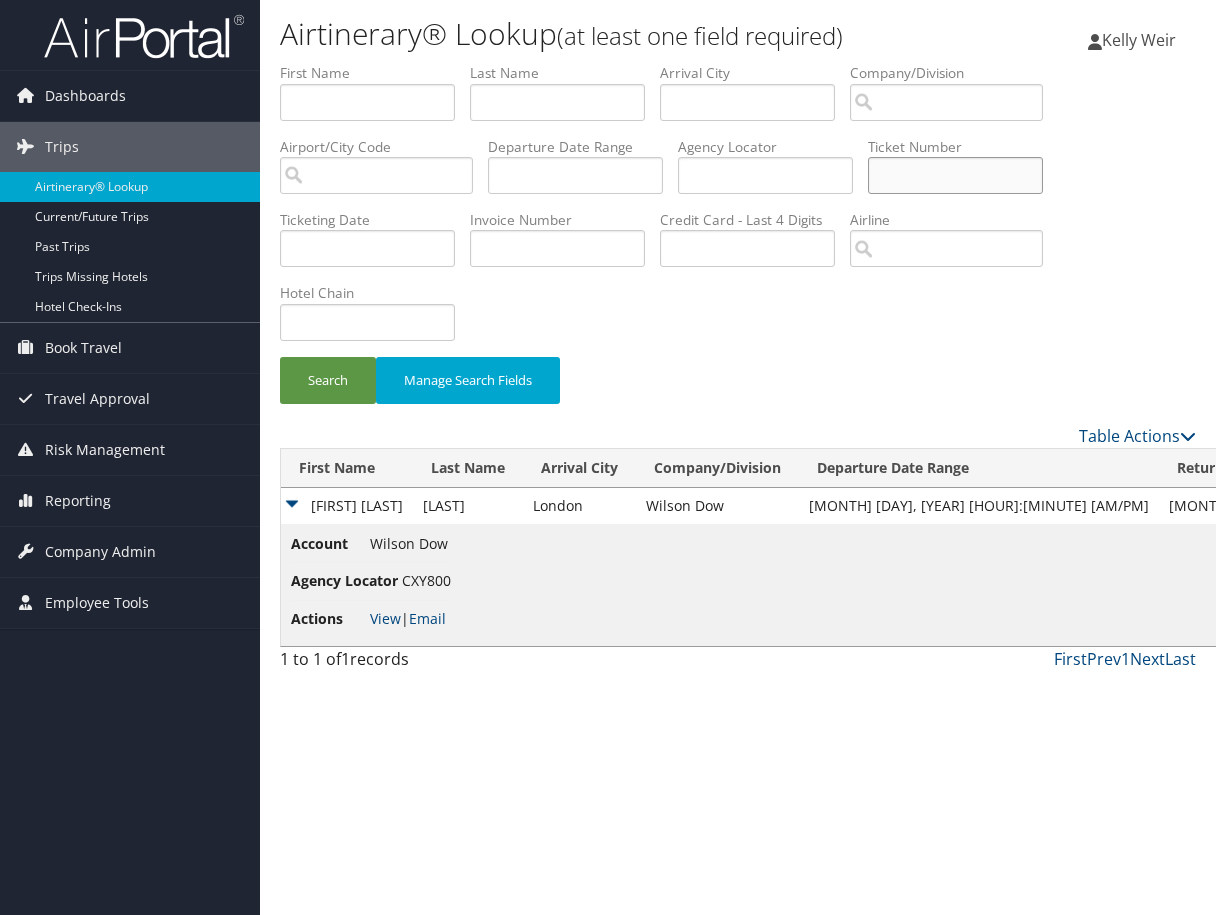 click at bounding box center [955, 175] 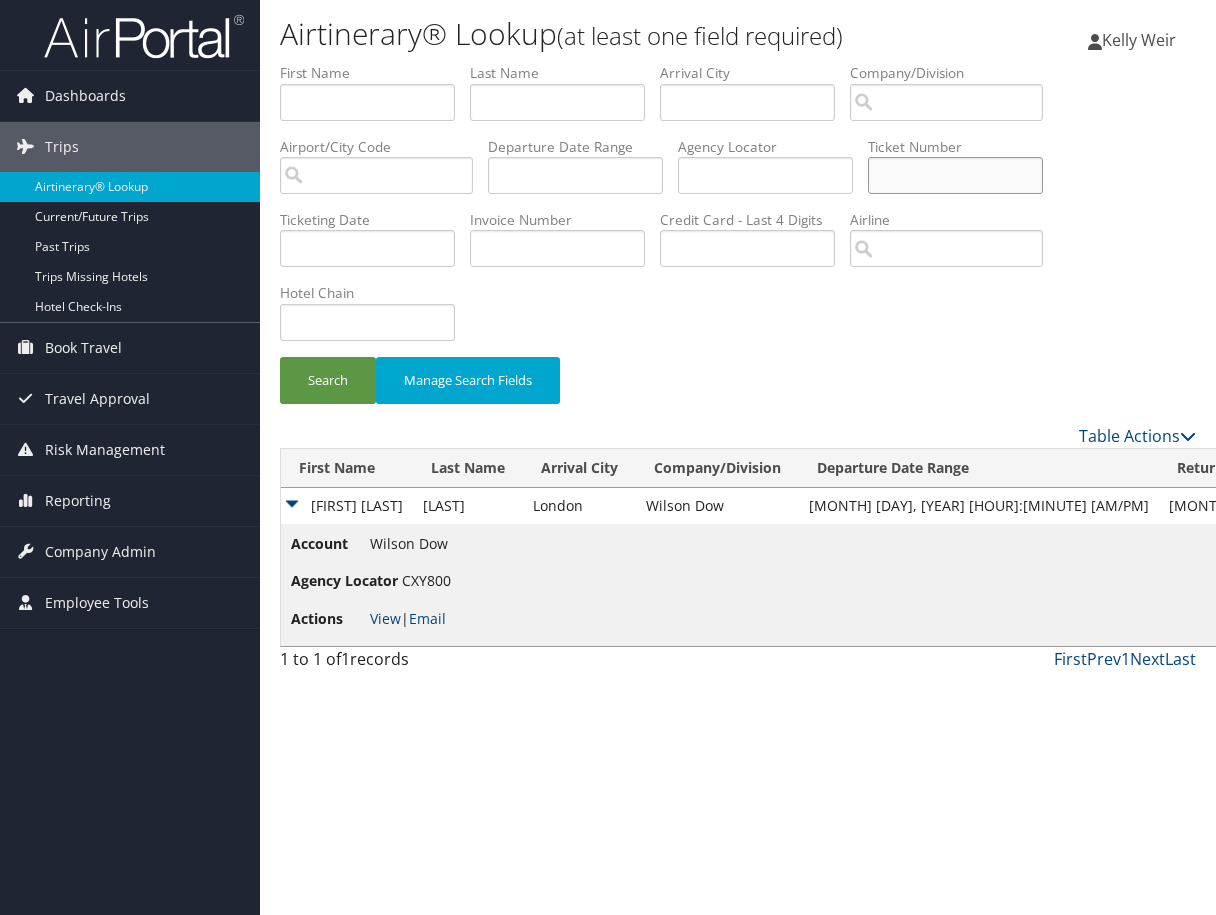 paste on "[NUMBER]" 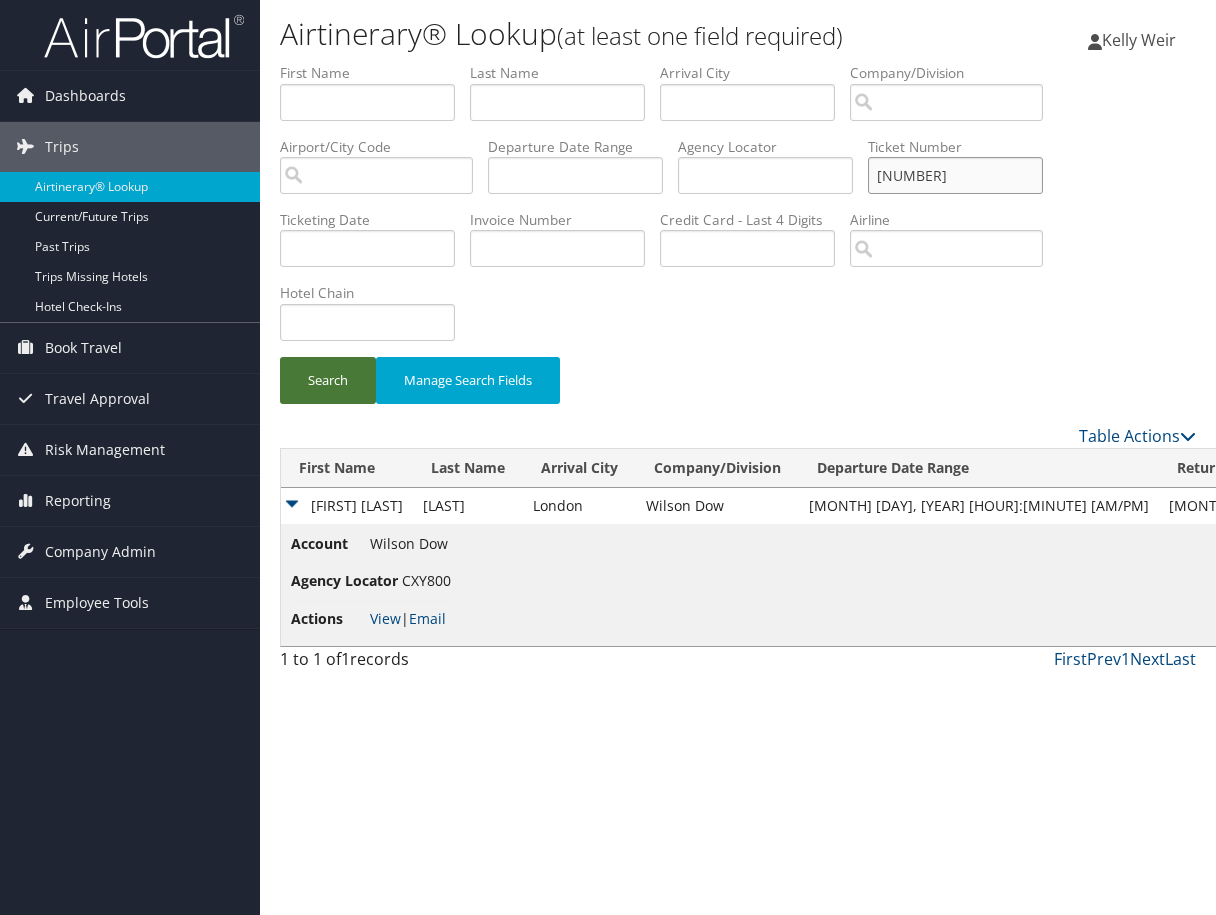 type on "[NUMBER]" 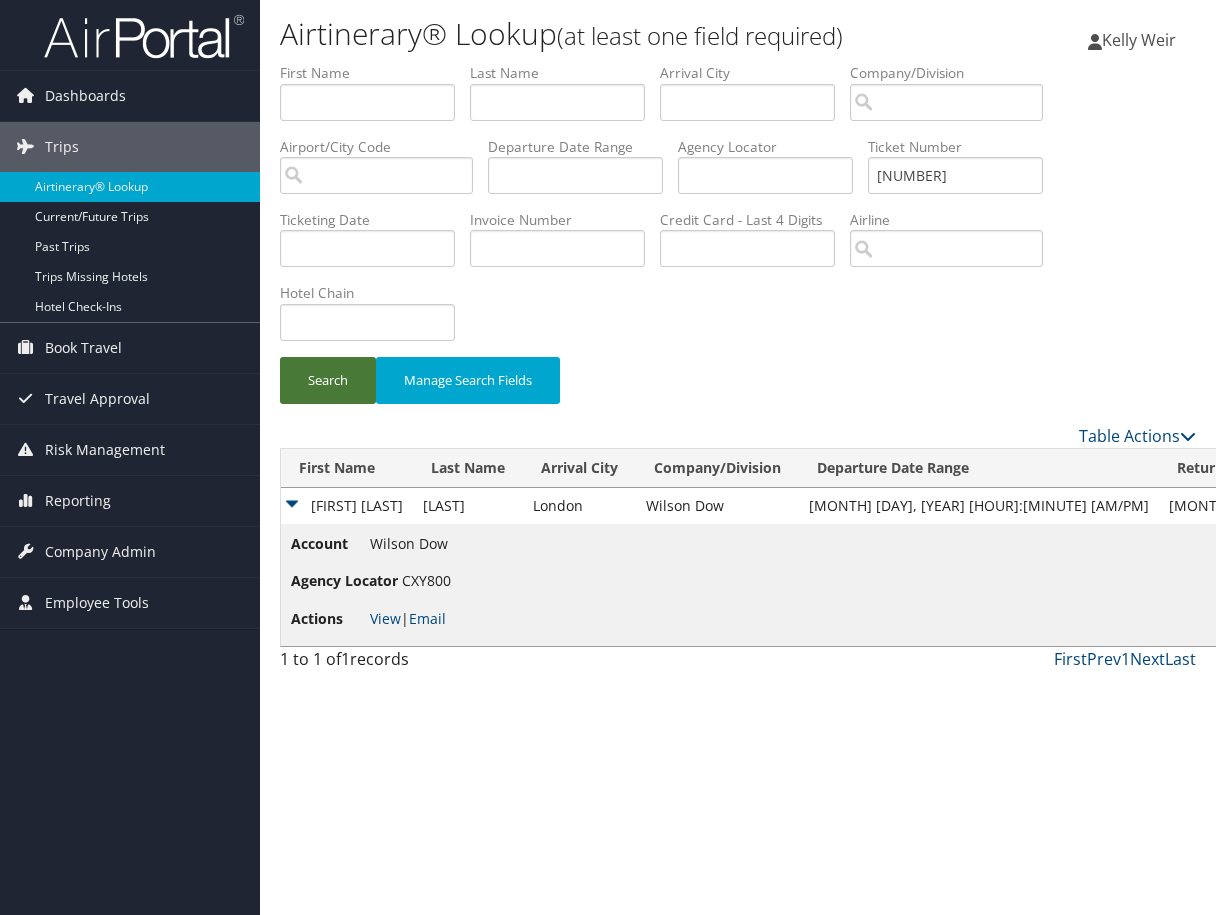 click on "Search" at bounding box center (328, 380) 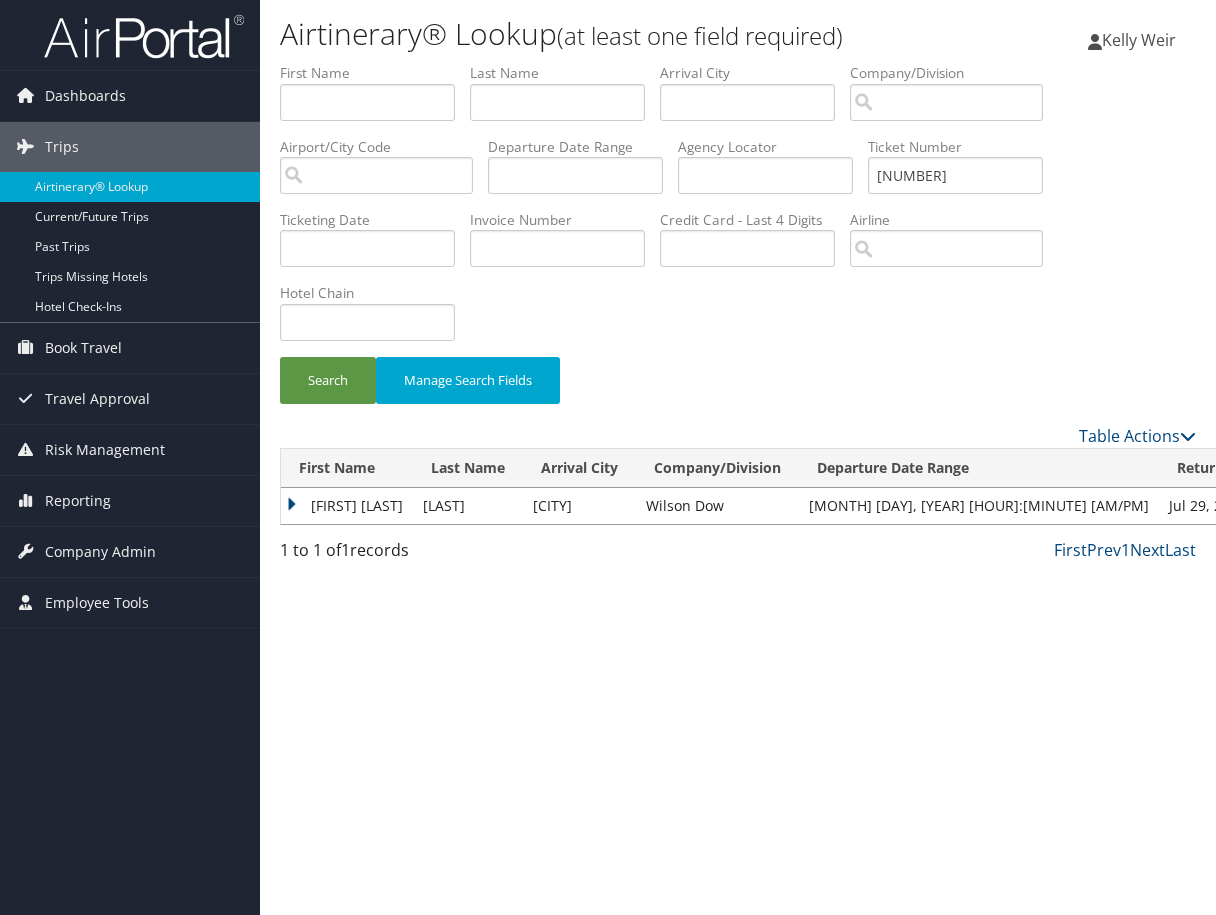 click on "HARRISON R" at bounding box center [347, 506] 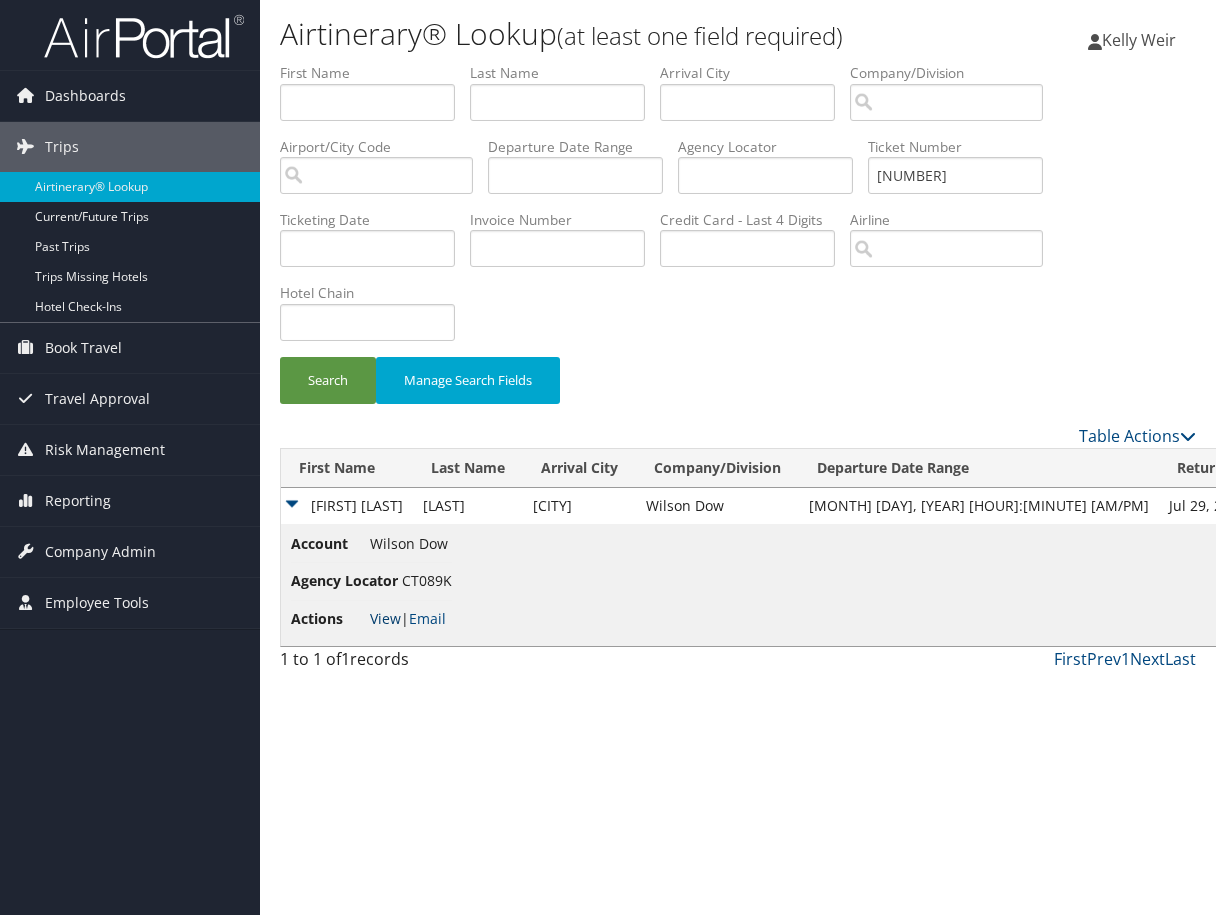 click on "View" at bounding box center (385, 618) 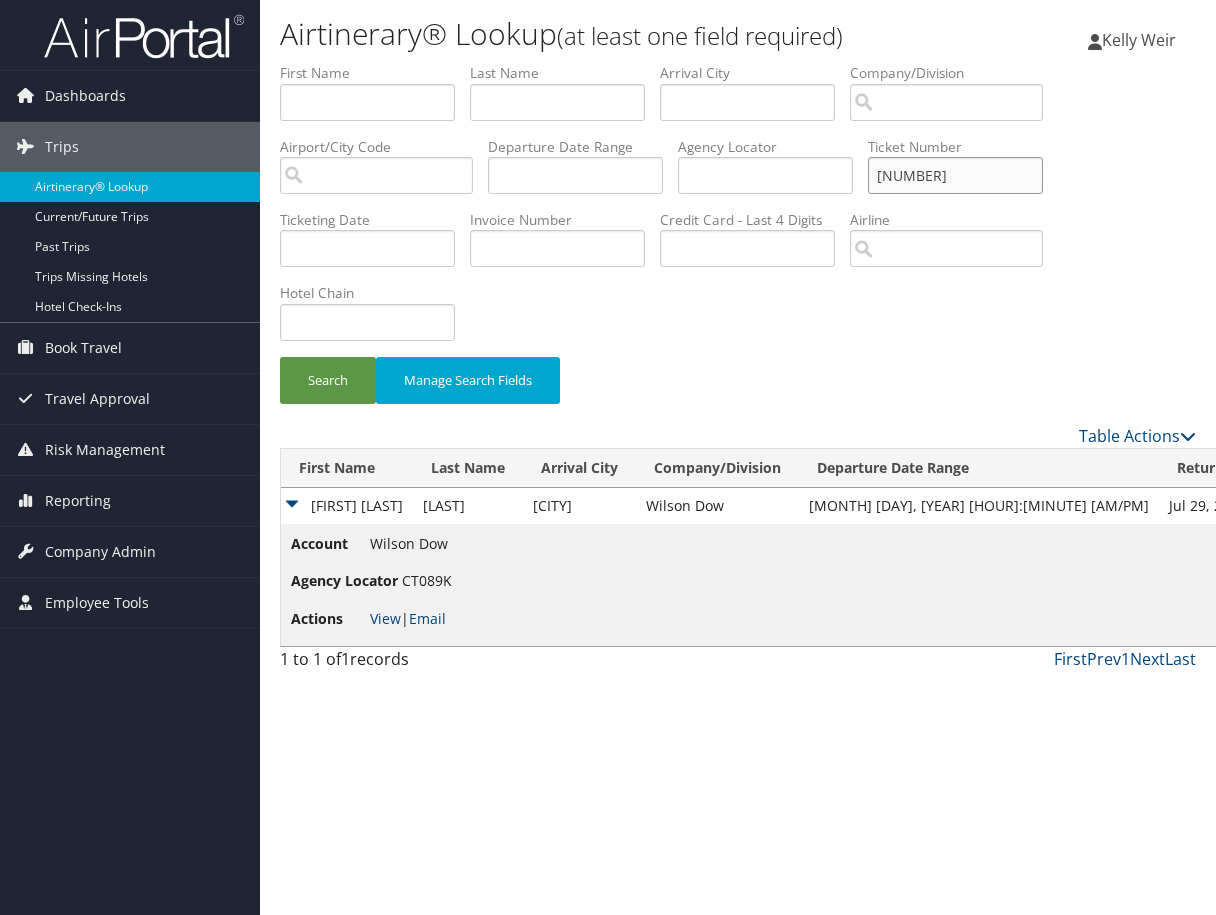 drag, startPoint x: 965, startPoint y: 170, endPoint x: 794, endPoint y: 170, distance: 171 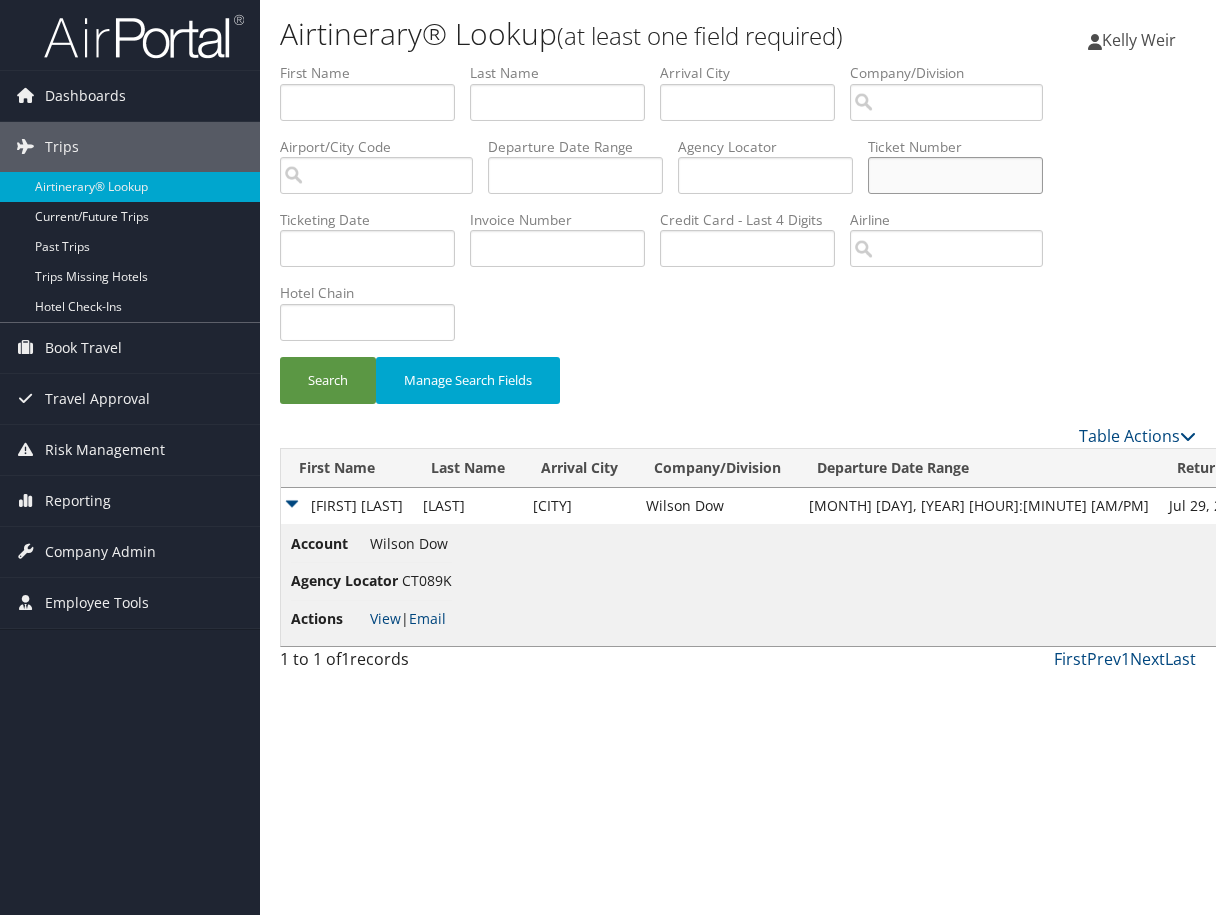 paste on "2207309696626" 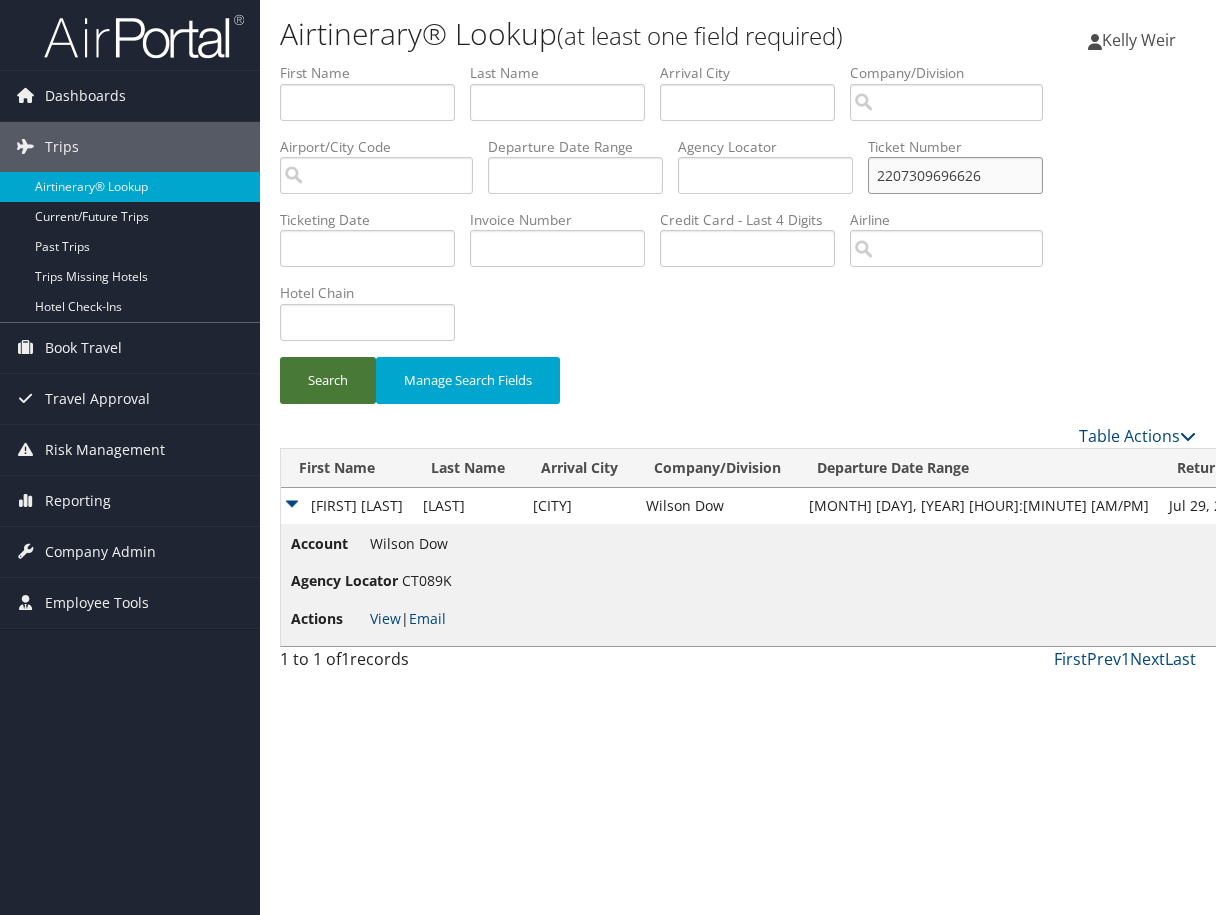 type on "2207309696626" 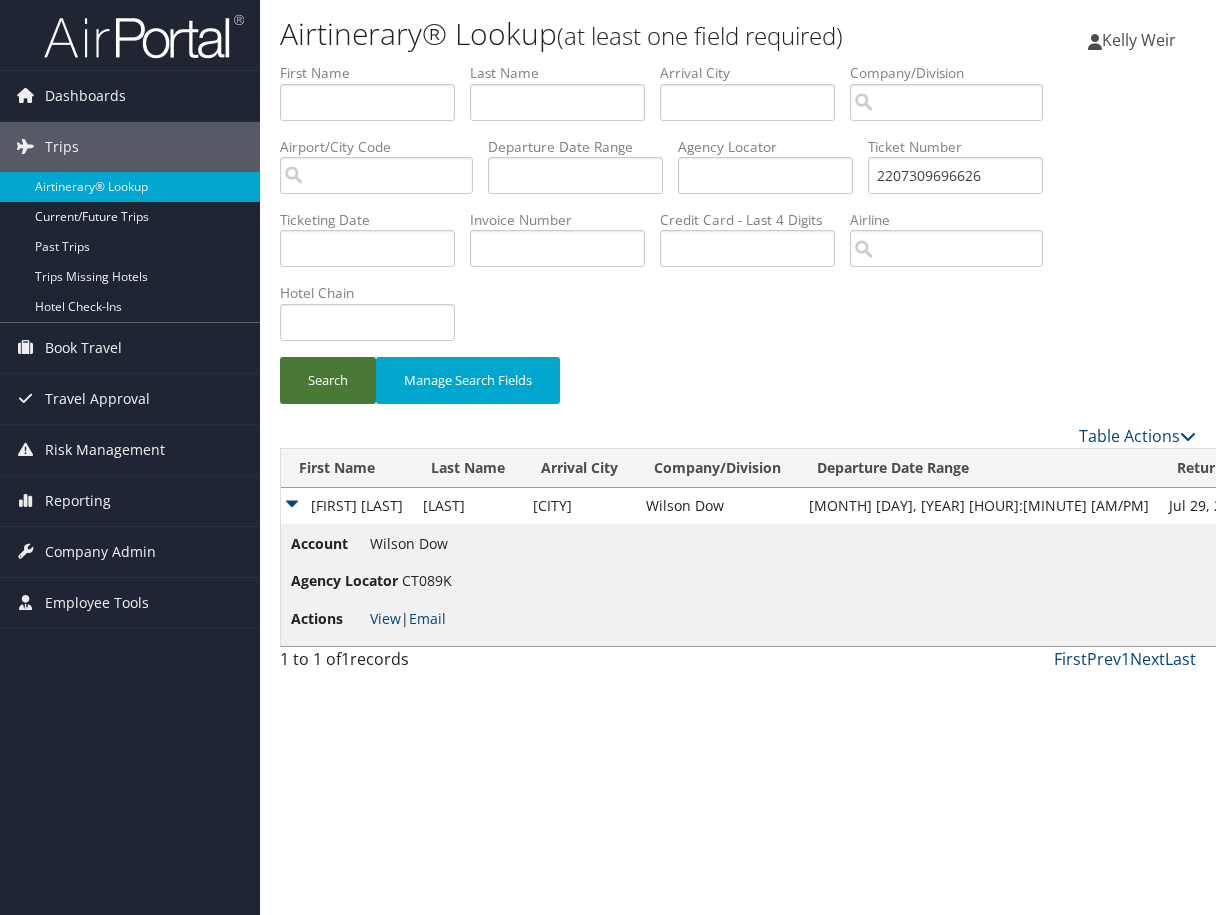 click on "Search" at bounding box center [328, 380] 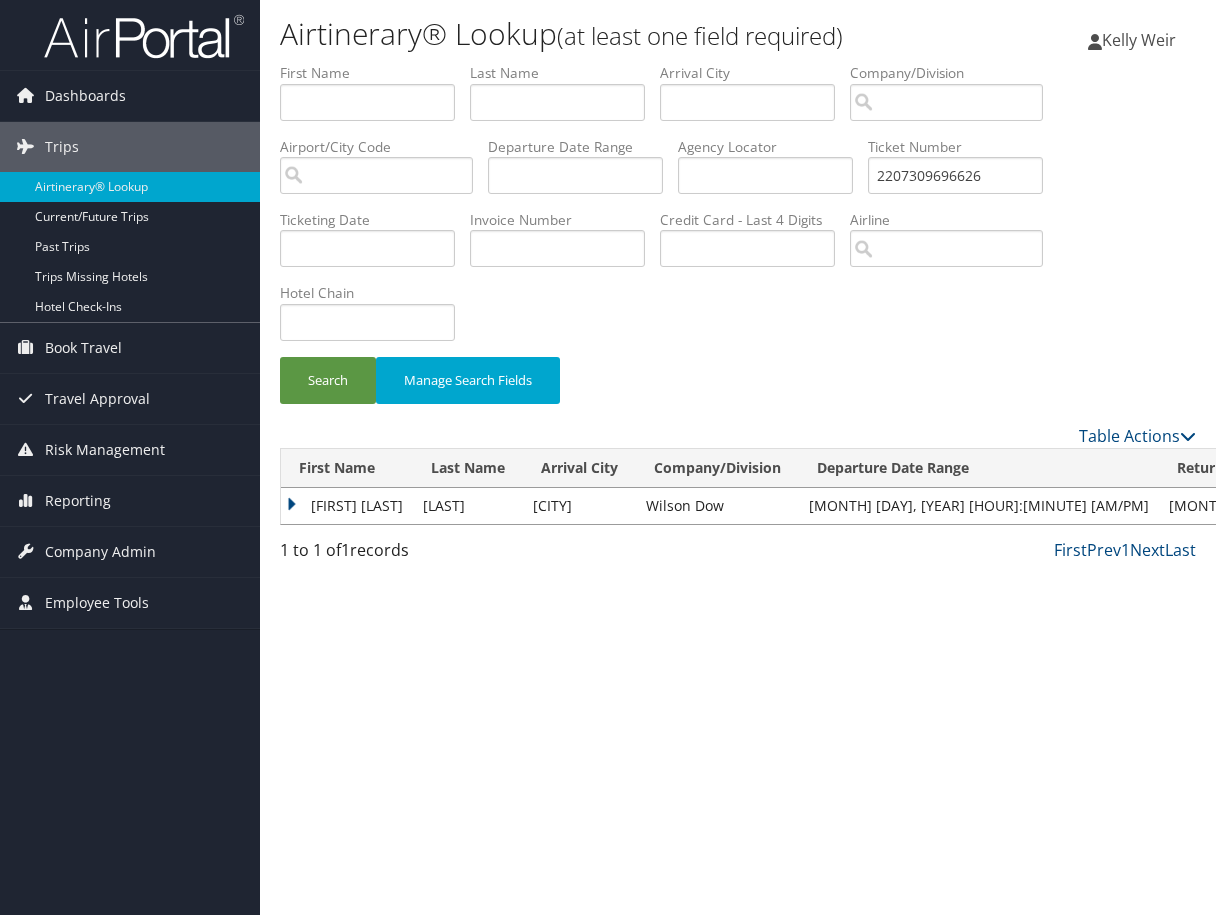 click on "HARRISON R" at bounding box center [347, 506] 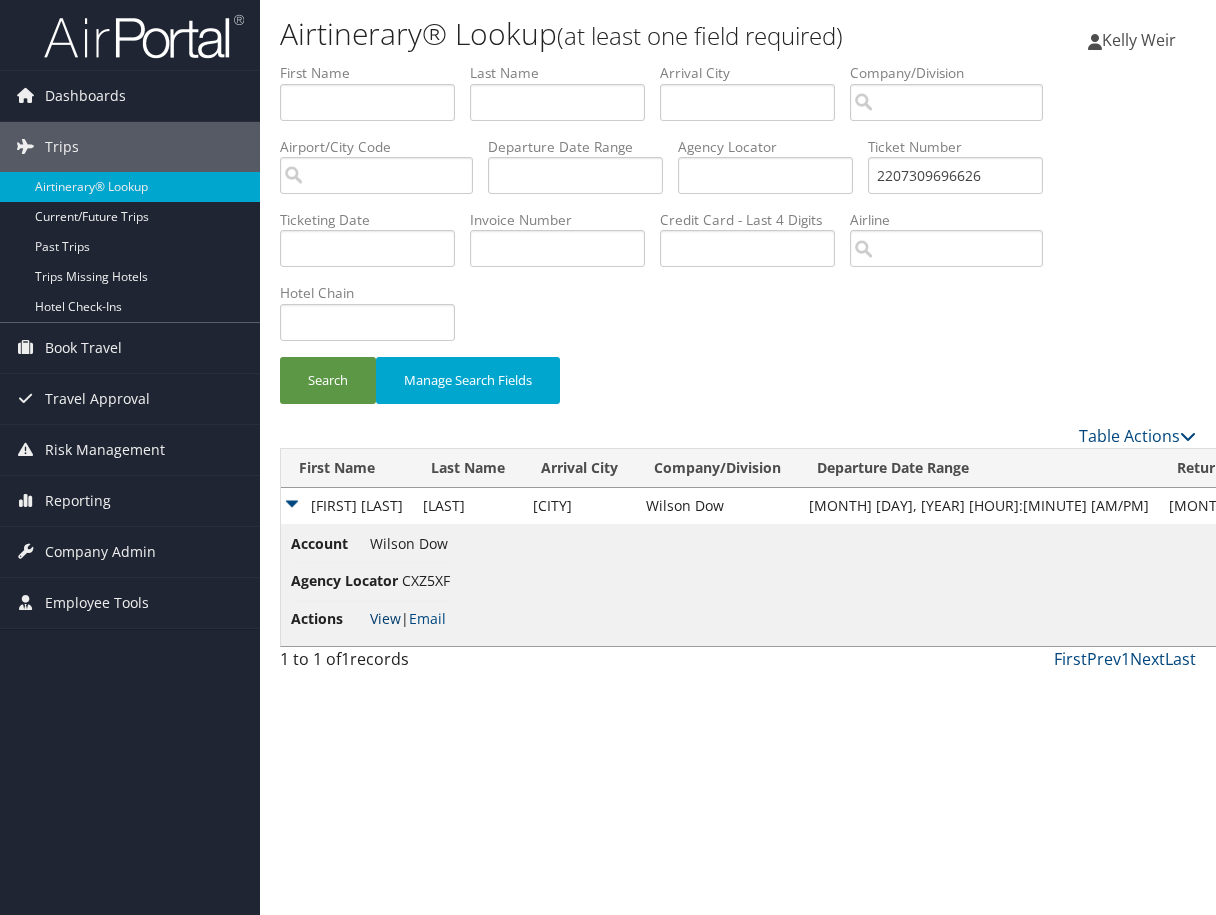 click on "View" at bounding box center (385, 618) 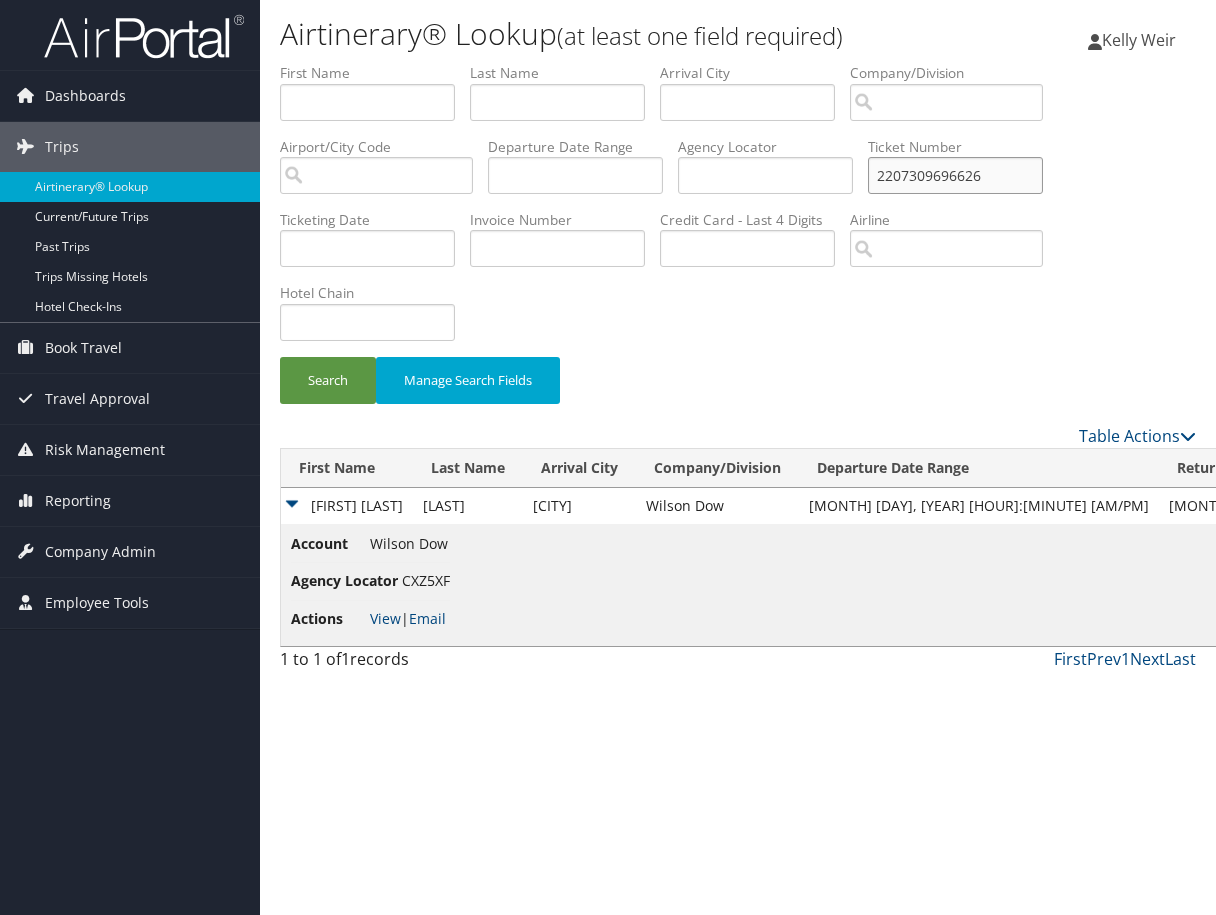 drag, startPoint x: 934, startPoint y: 166, endPoint x: 824, endPoint y: 164, distance: 110.01818 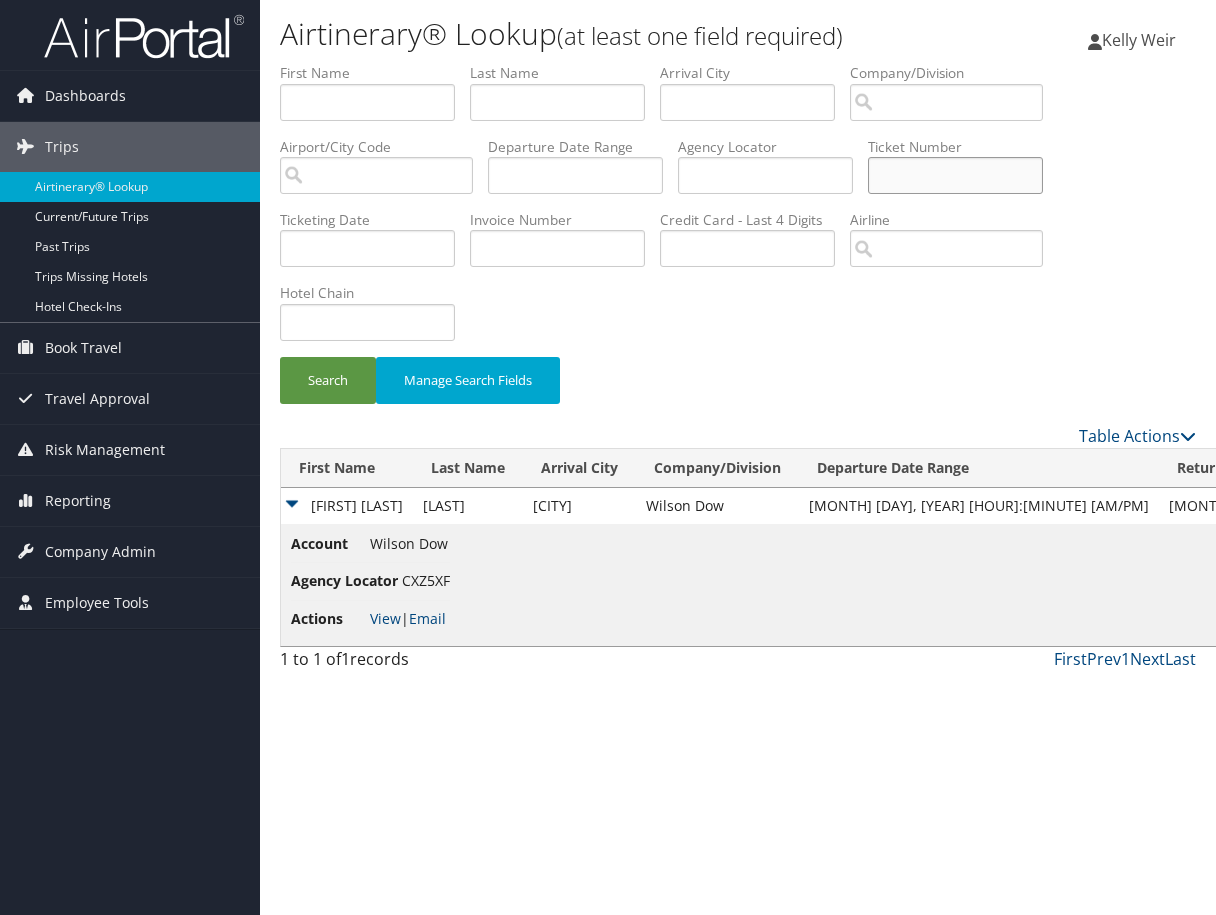 paste on "3657307685421" 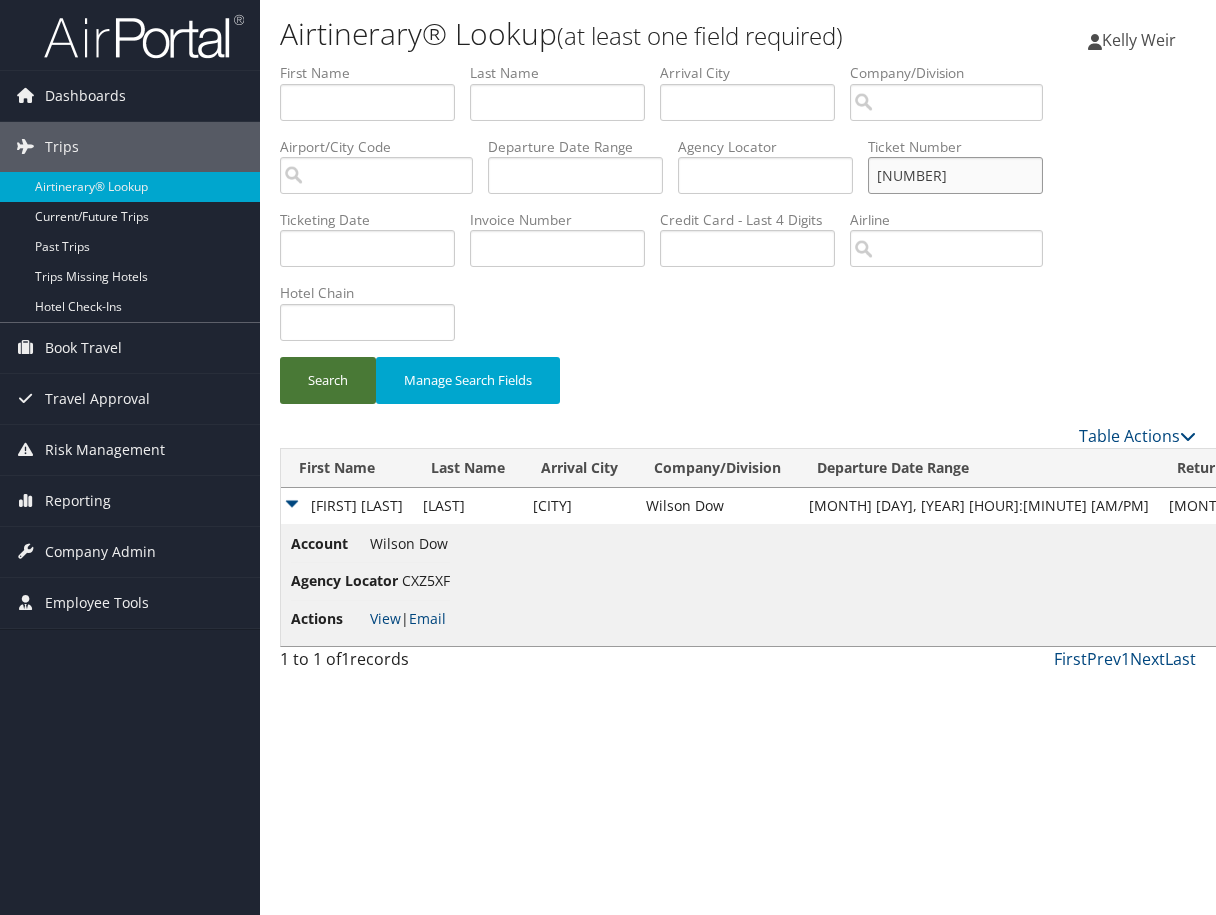 type on "[NUMBER]" 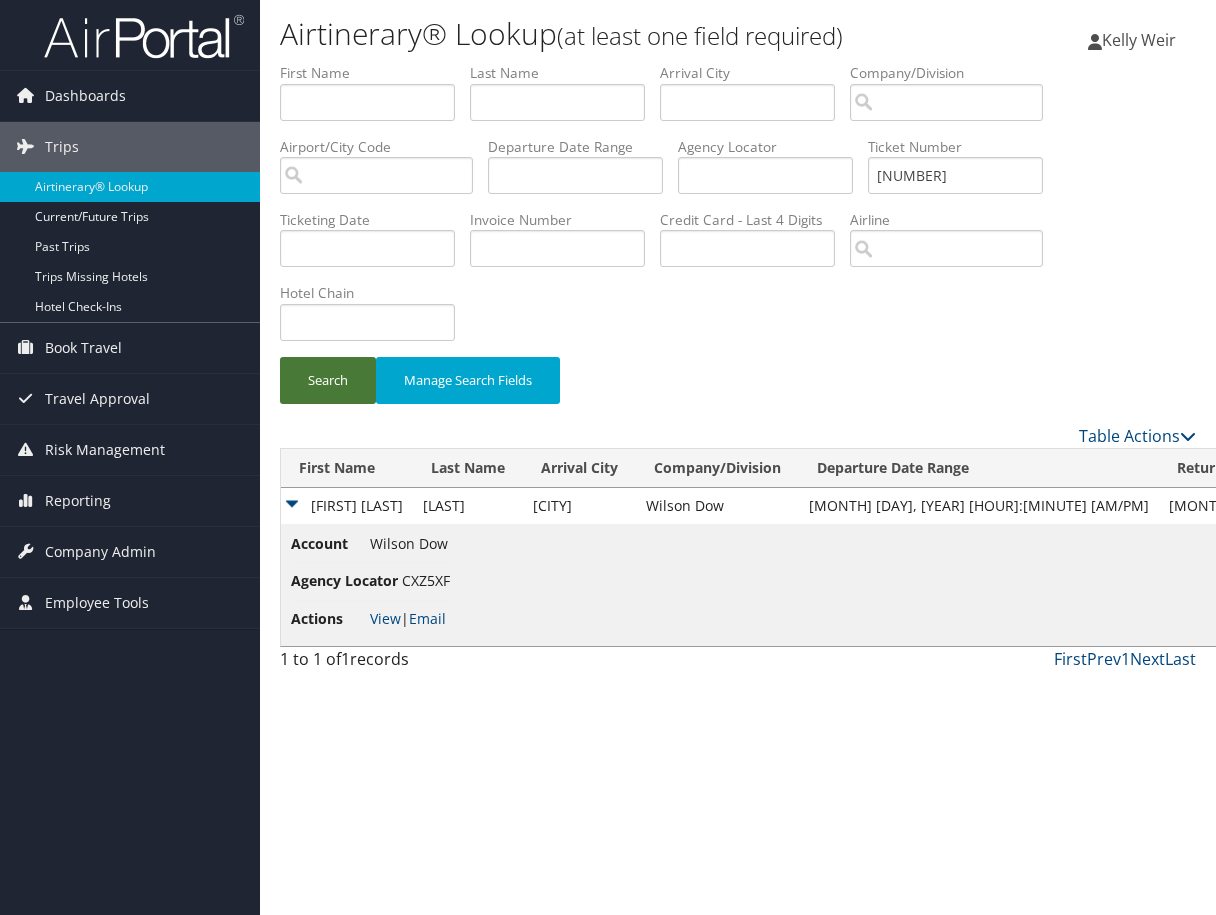 click on "Search" at bounding box center (328, 380) 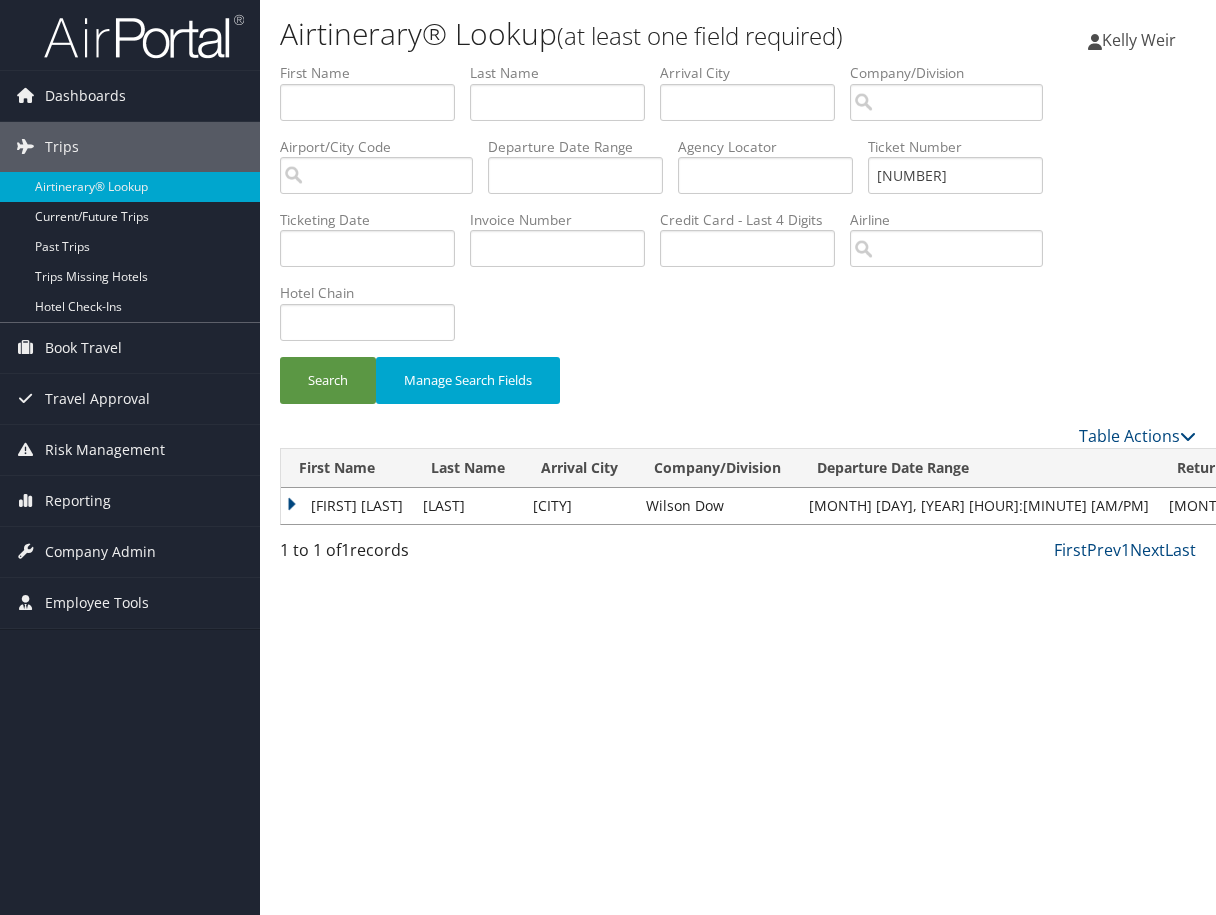 click on "HARRISON R" at bounding box center (347, 506) 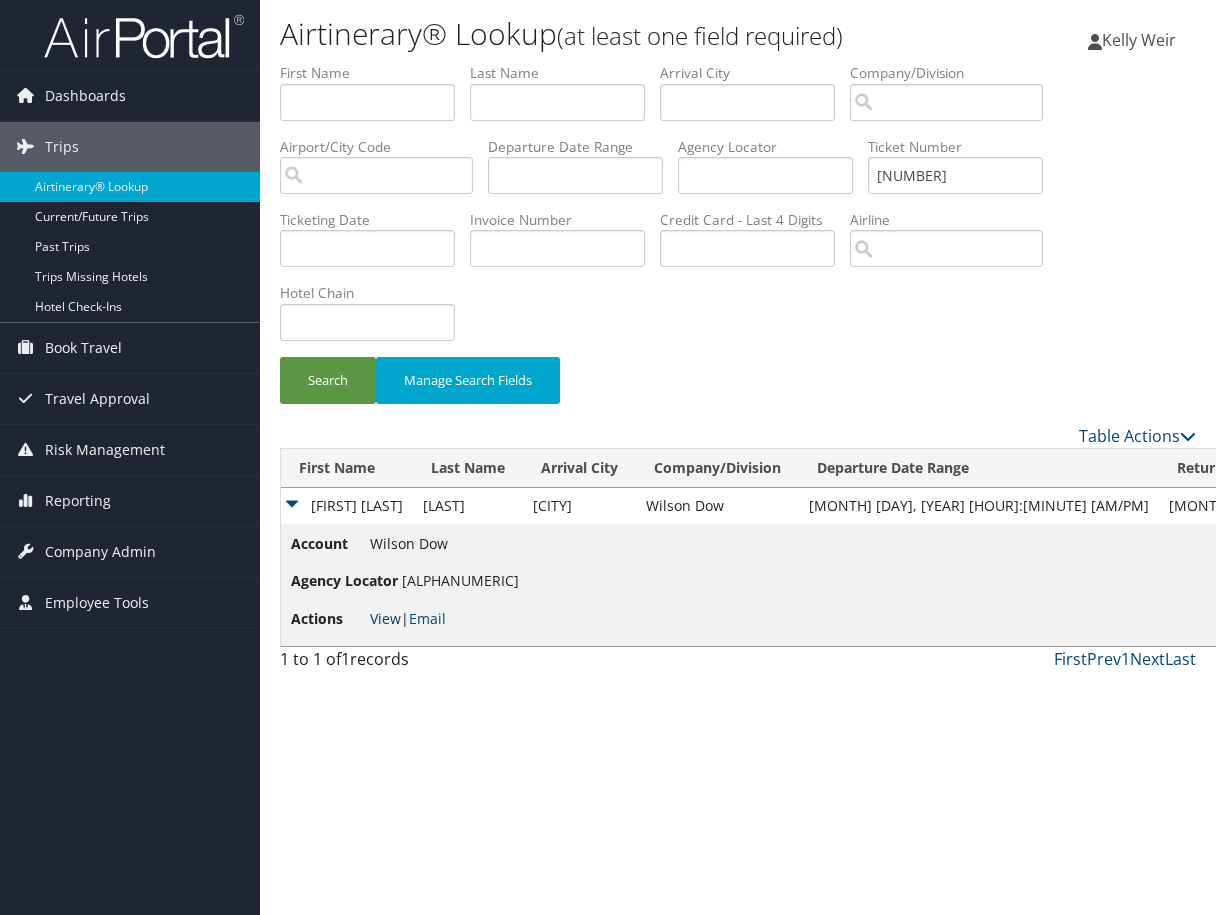 click on "View" at bounding box center (385, 618) 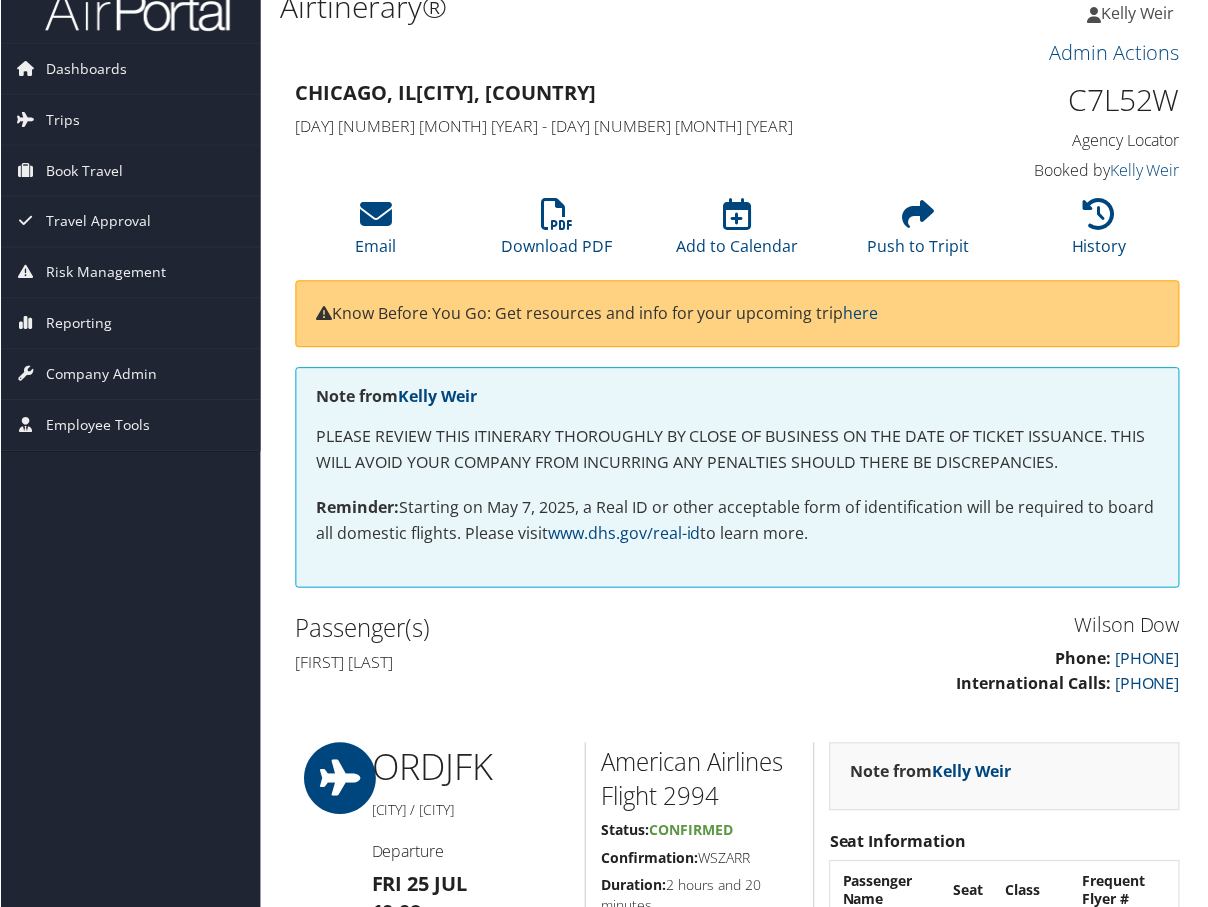 scroll, scrollTop: 0, scrollLeft: 0, axis: both 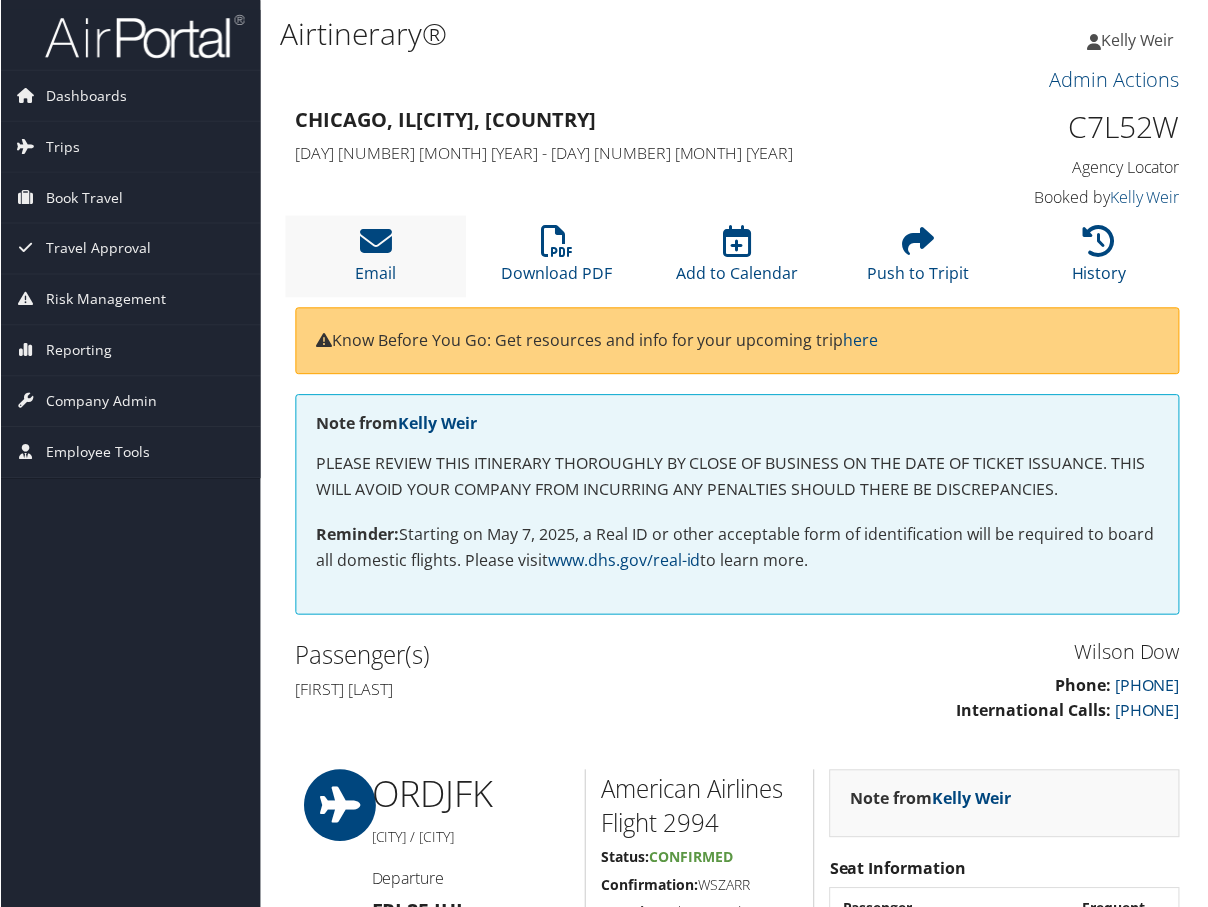 click on "Email" at bounding box center (375, 256) 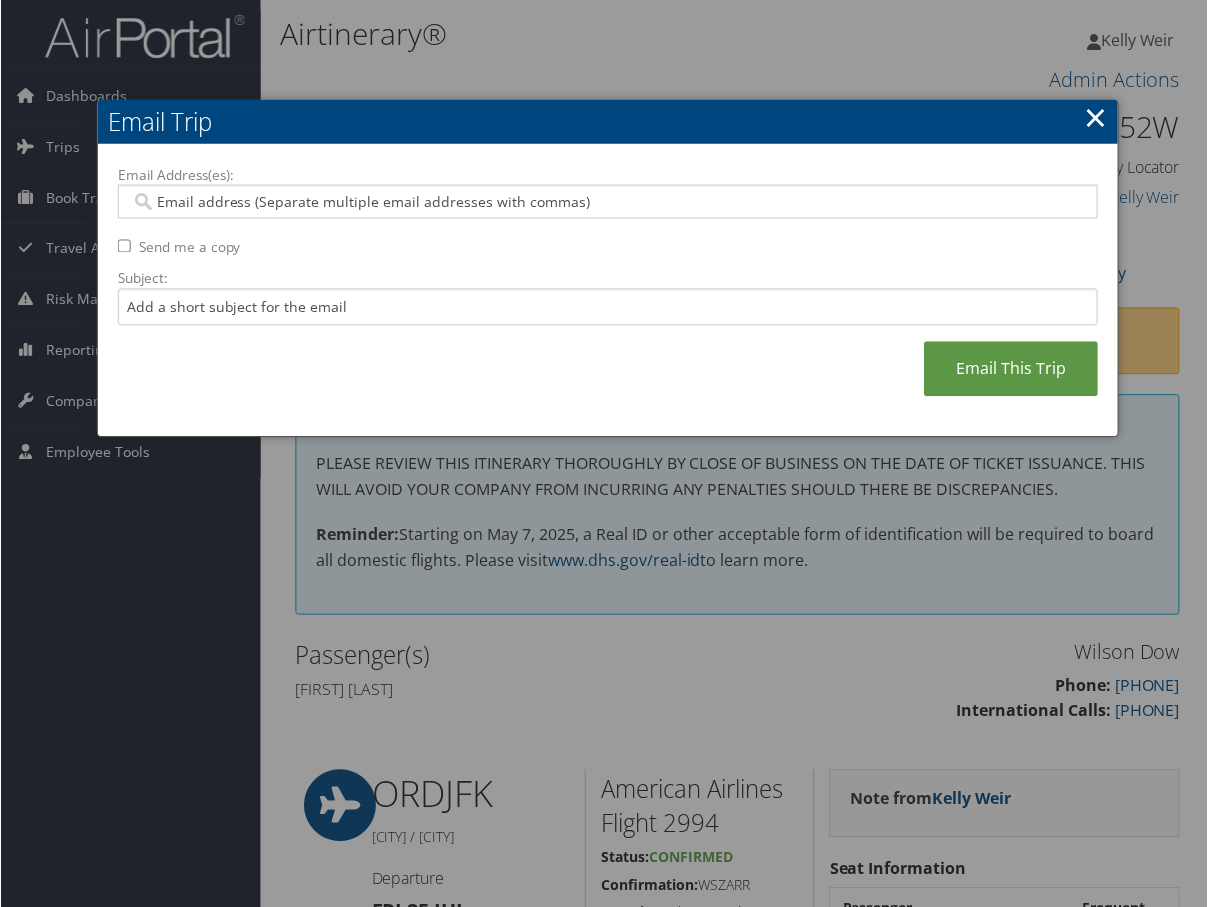 click on "Email Address(es):" at bounding box center [607, 202] 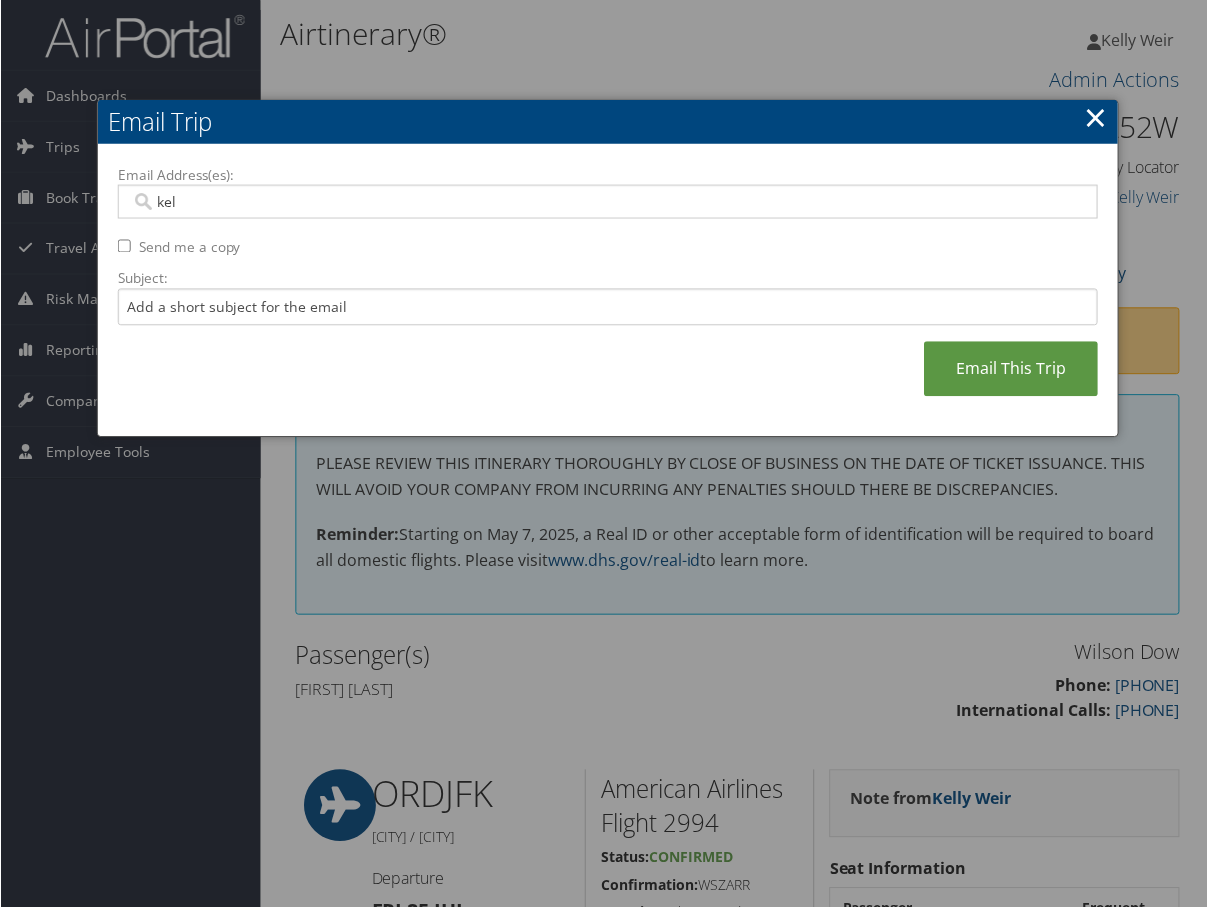 type on "kell" 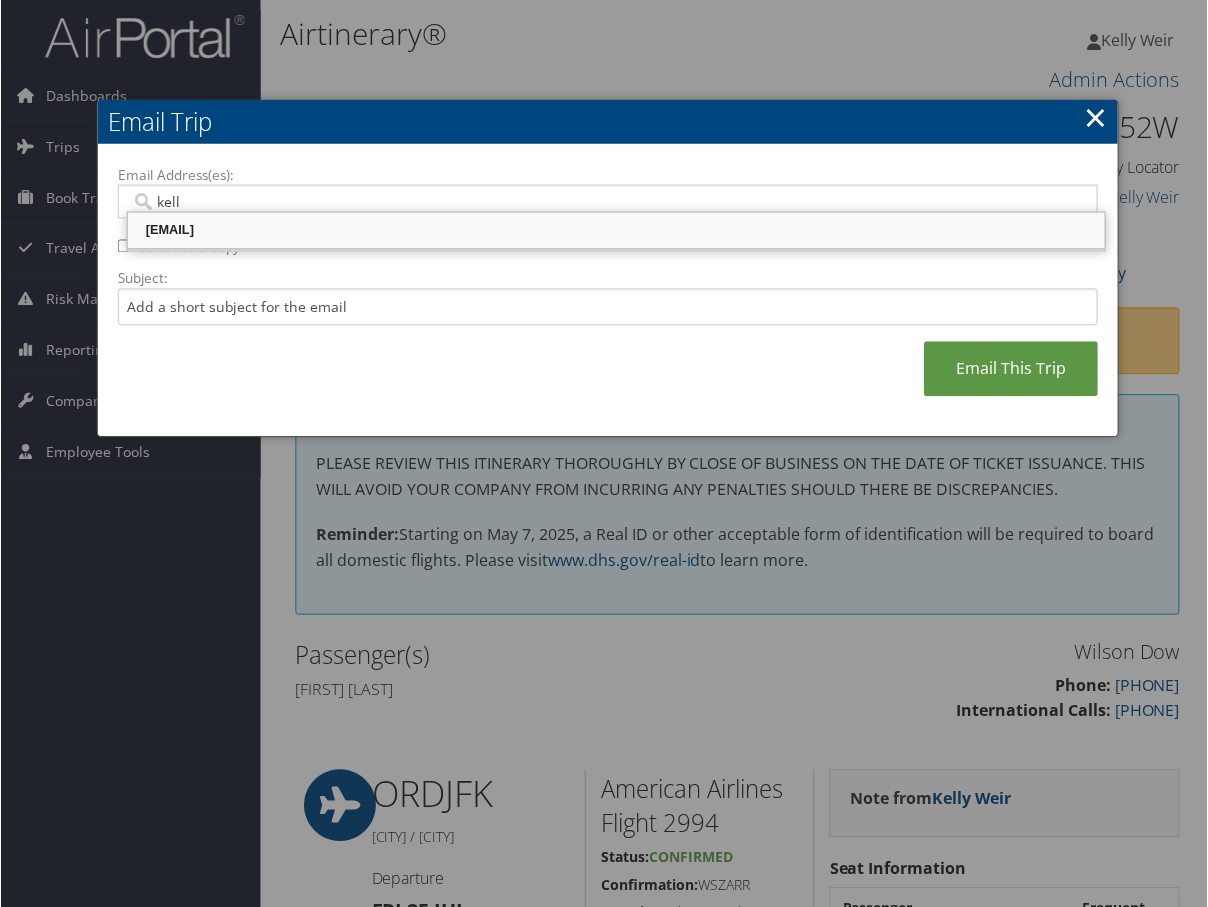 click on "[EMAIL]" at bounding box center [616, 231] 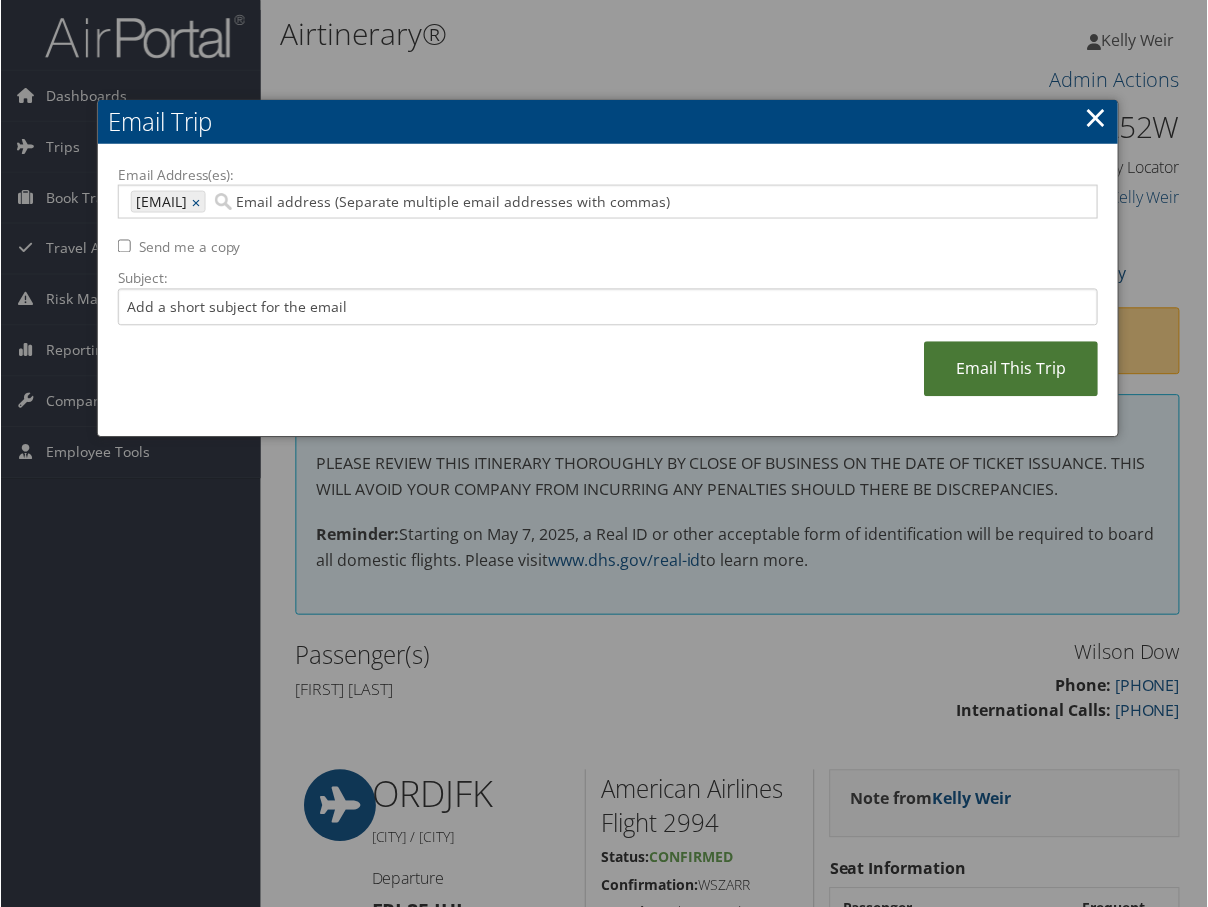 click on "Email This Trip" at bounding box center [1012, 369] 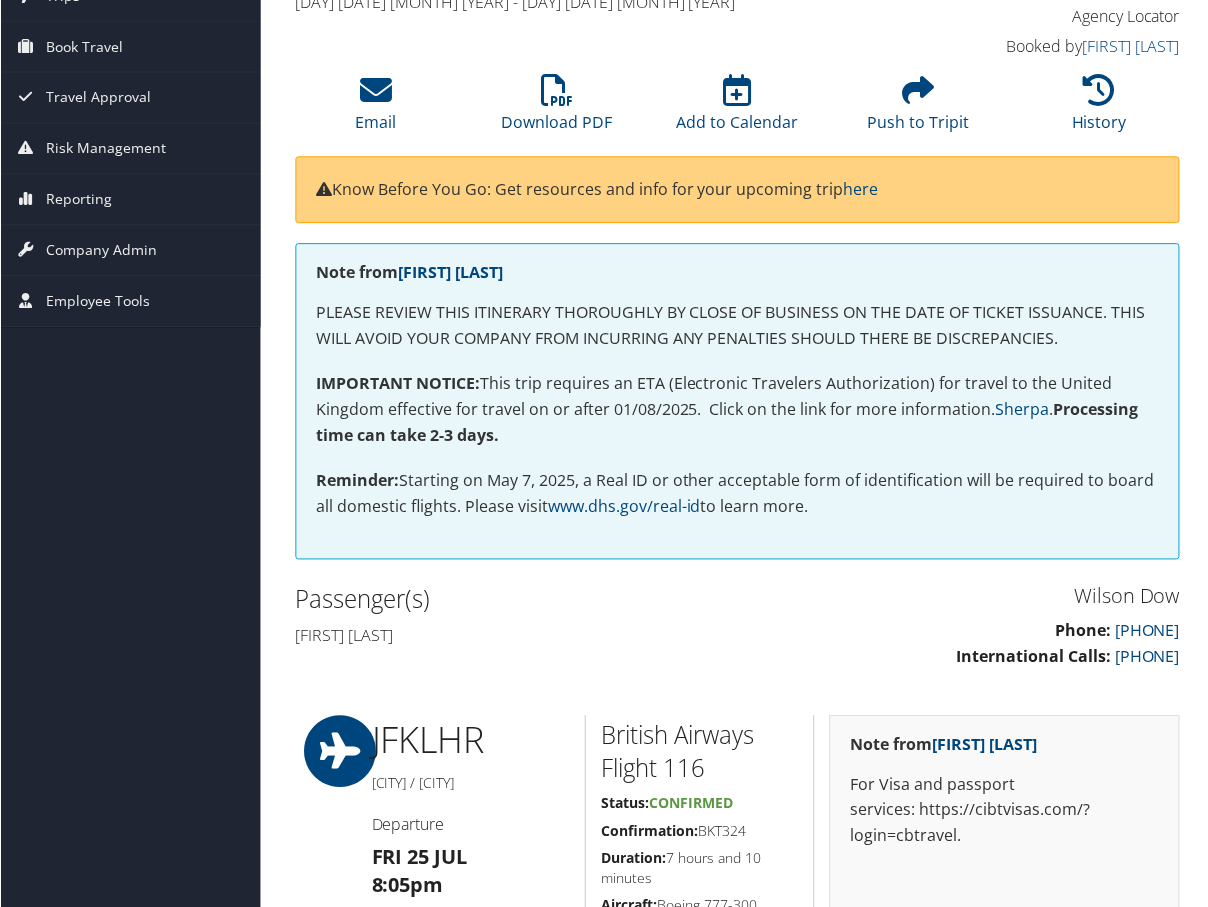 scroll, scrollTop: 0, scrollLeft: 0, axis: both 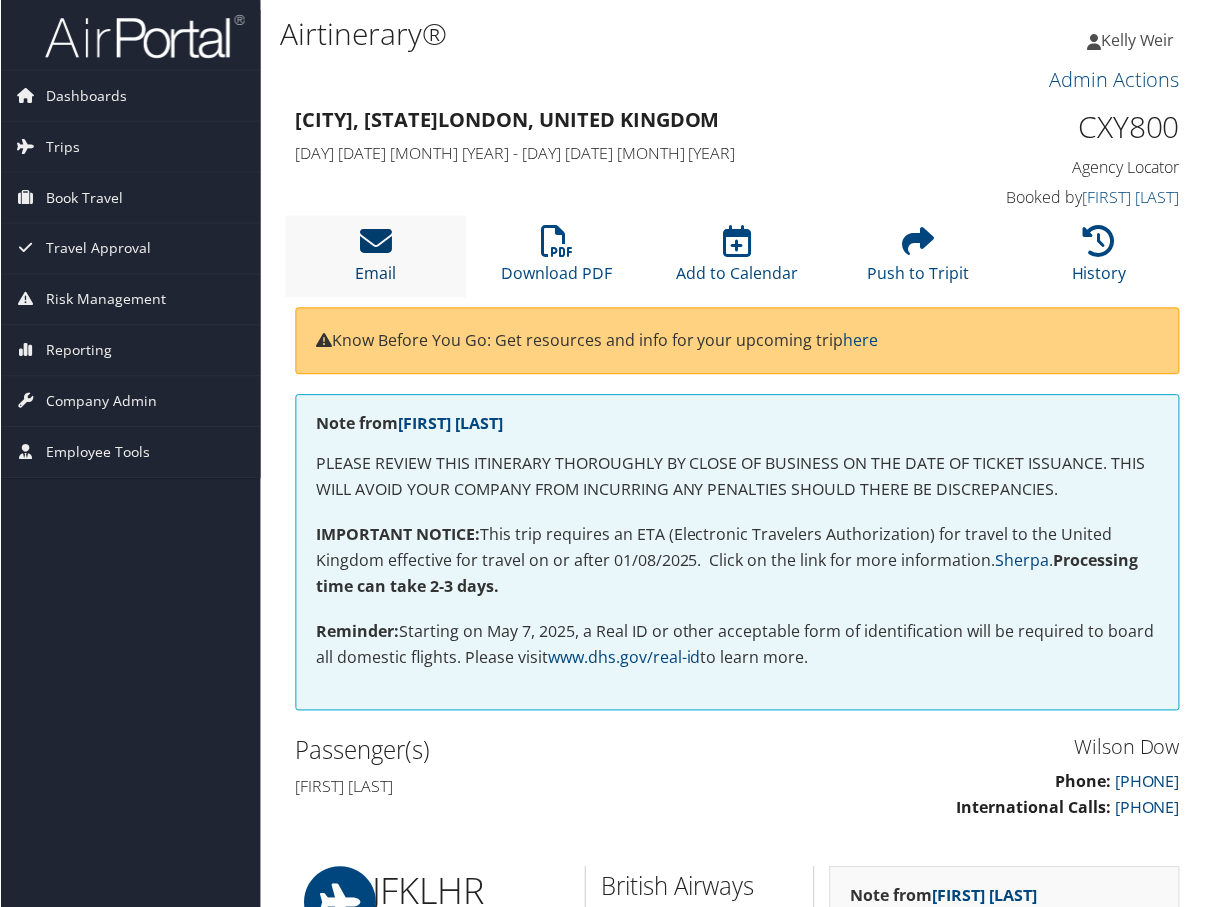 click at bounding box center [376, 242] 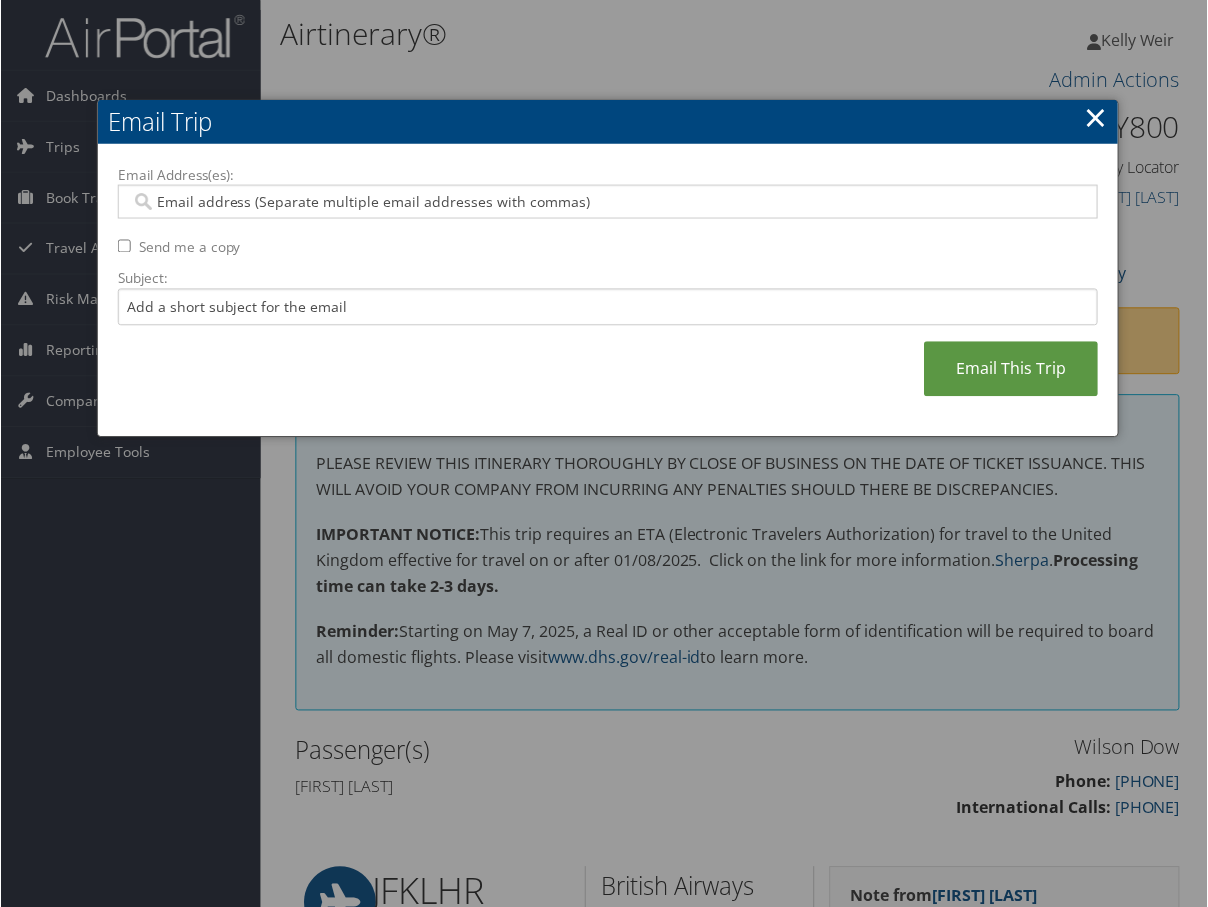 click on "Email Address(es):" at bounding box center [607, 202] 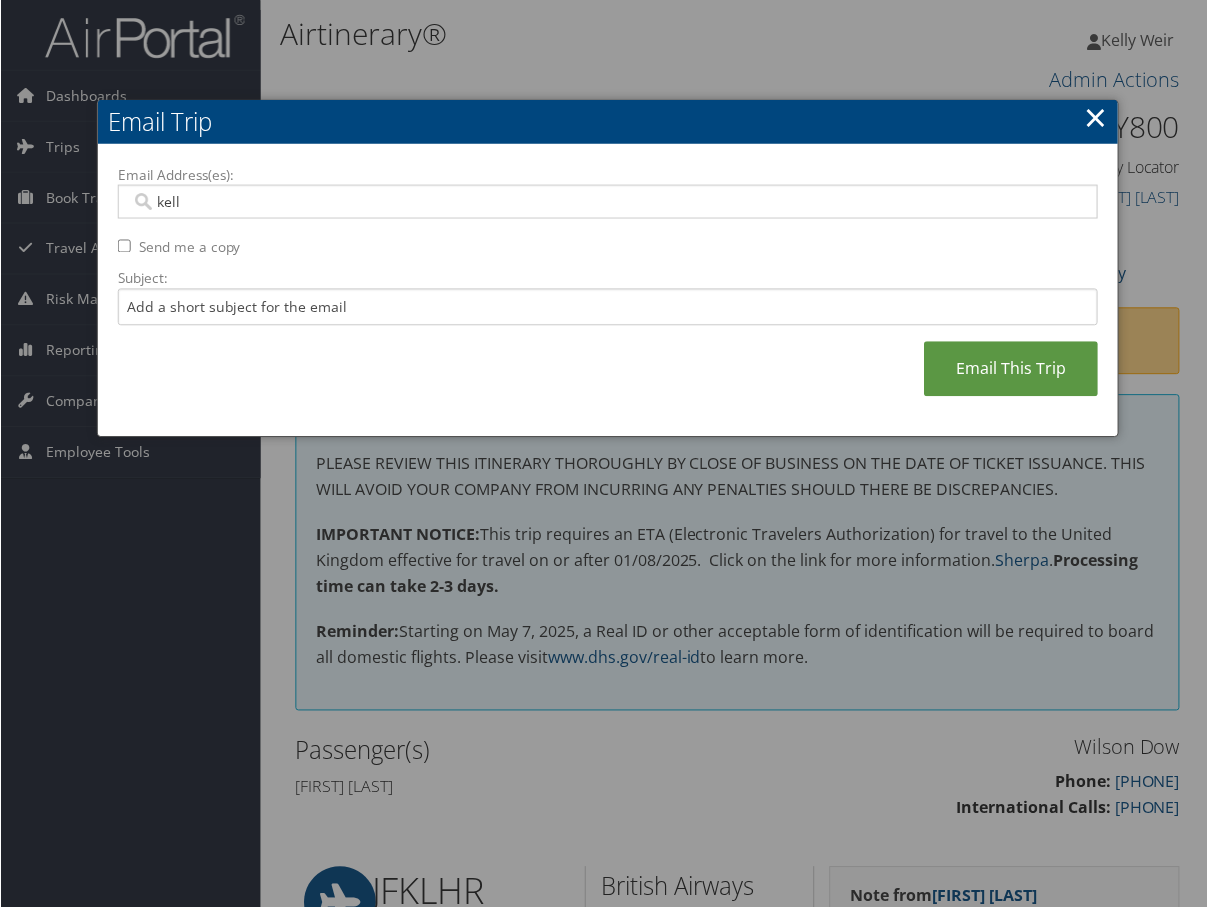 type on "kelly" 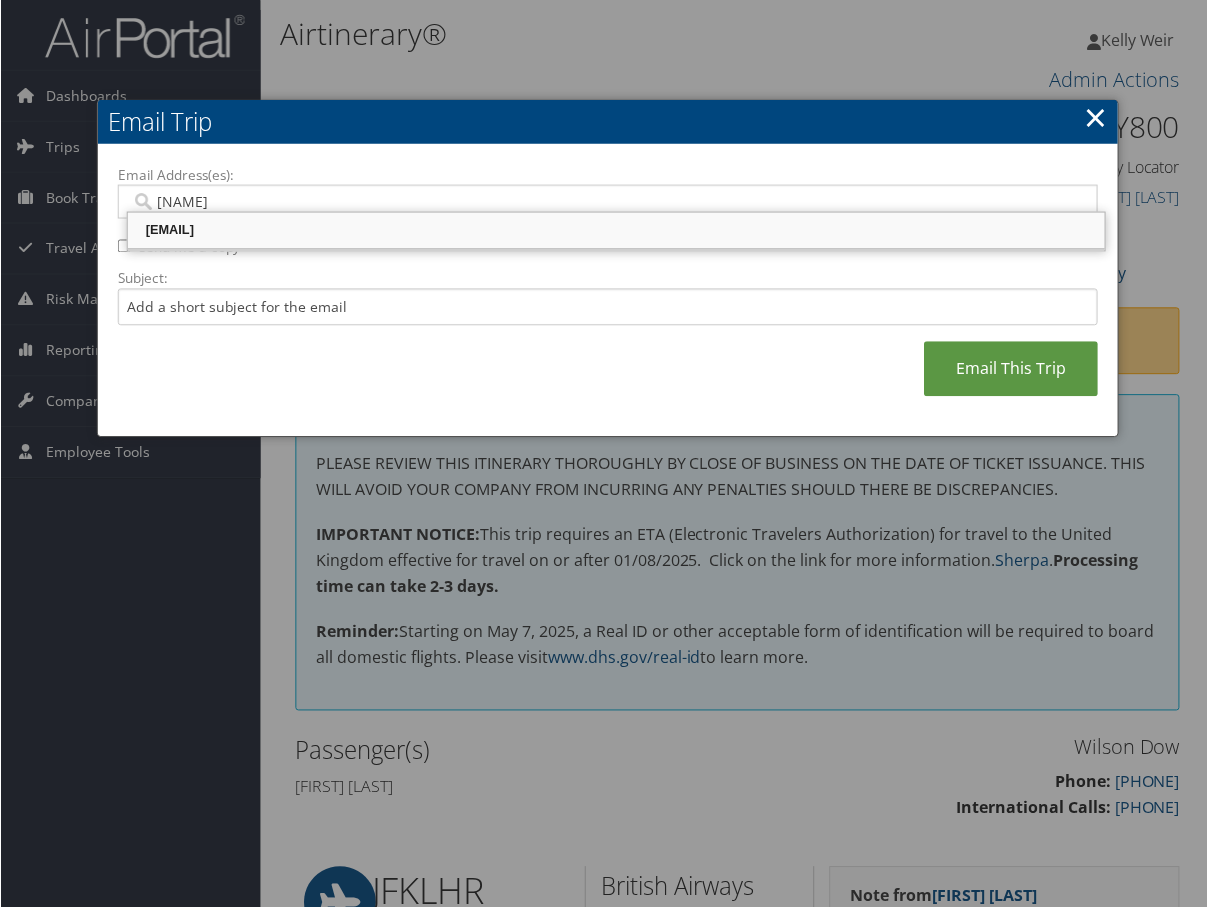 click on "KELLY.WEIR@CBTRAVEL.COM" at bounding box center (616, 231) 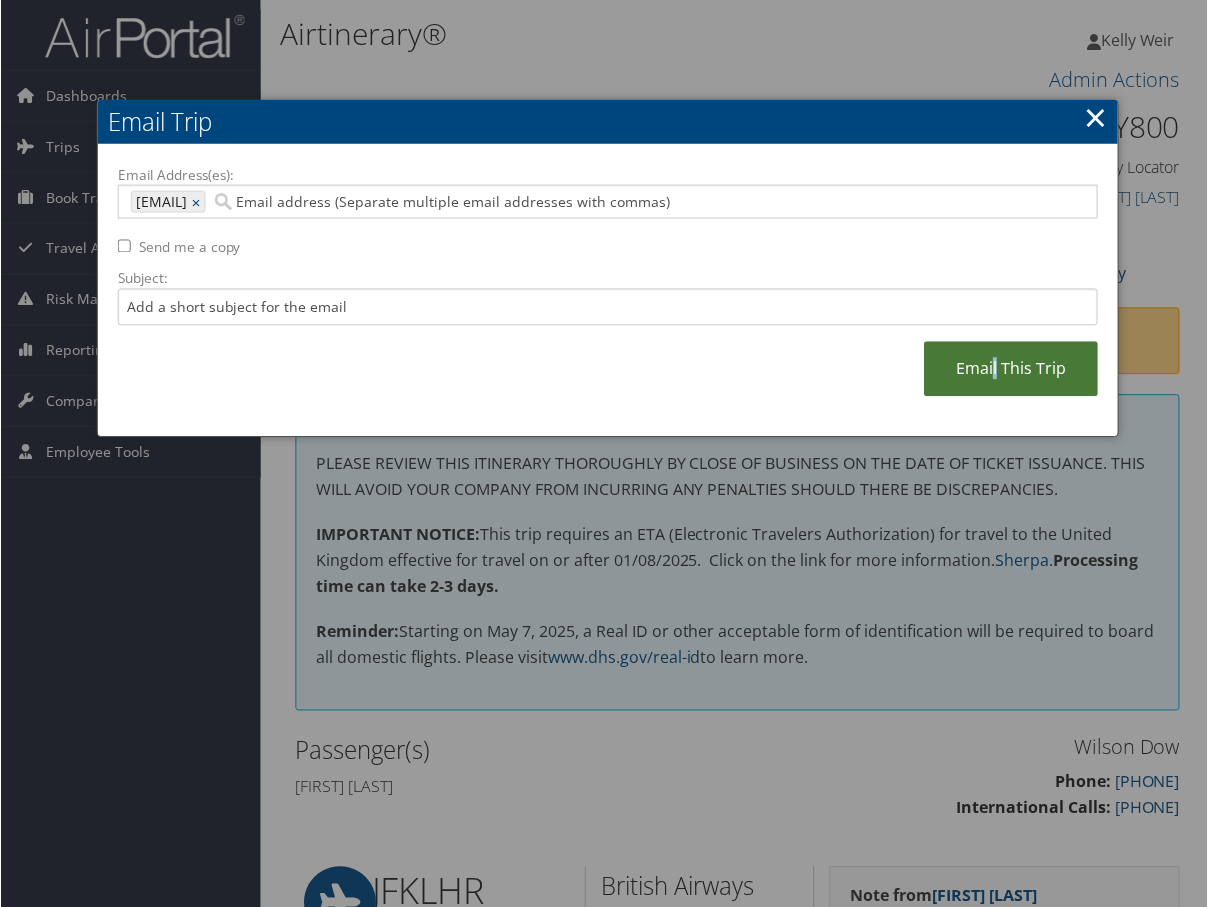 click on "Email This Trip" at bounding box center [1012, 369] 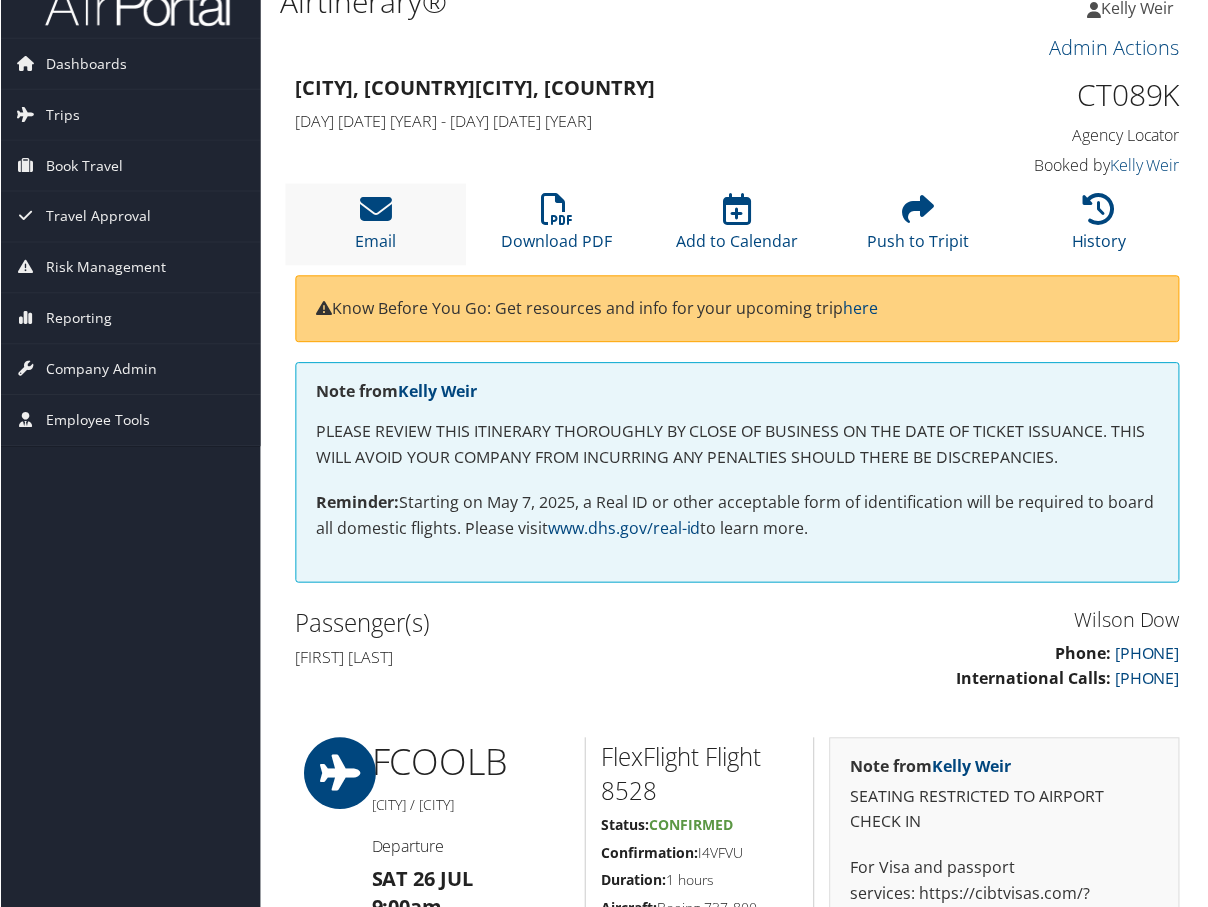 scroll, scrollTop: 0, scrollLeft: 0, axis: both 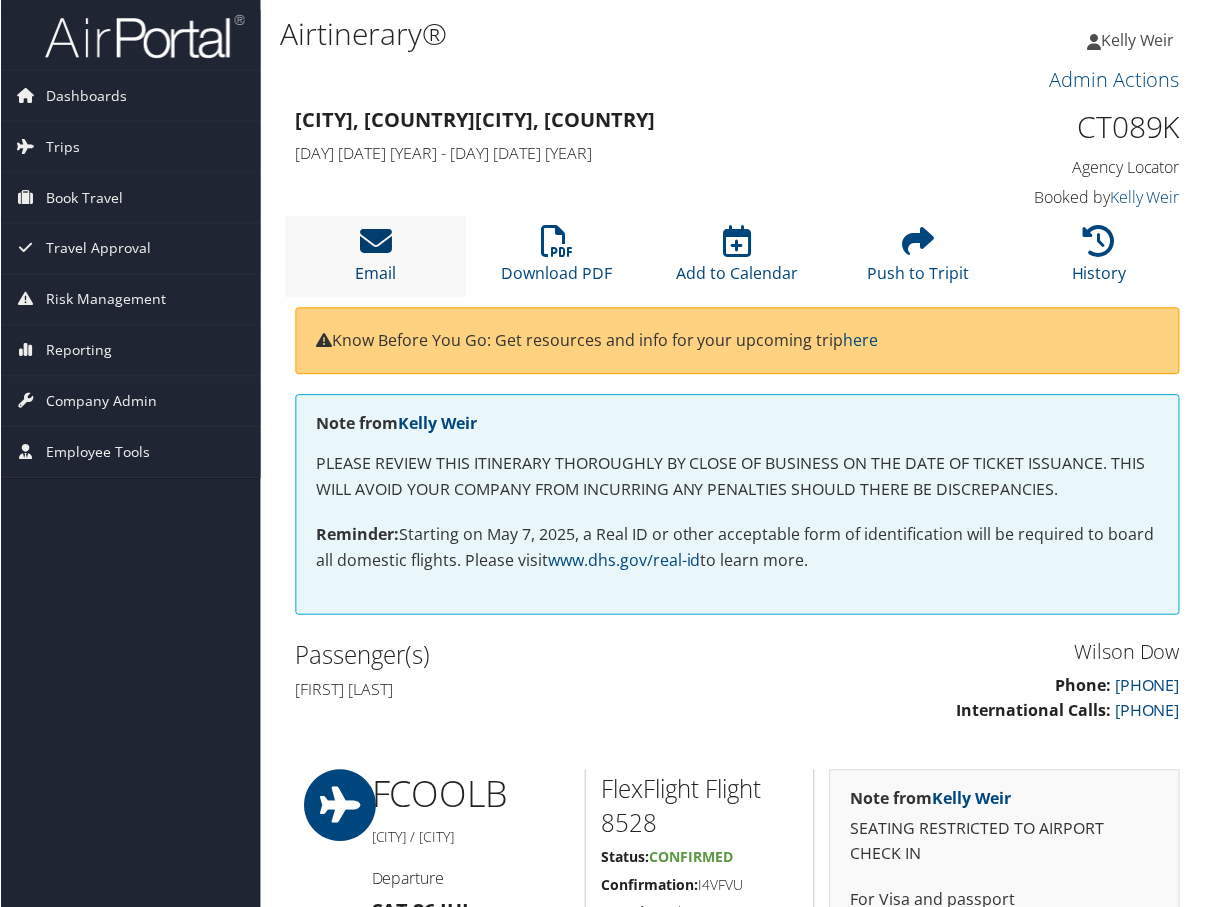 click at bounding box center (376, 242) 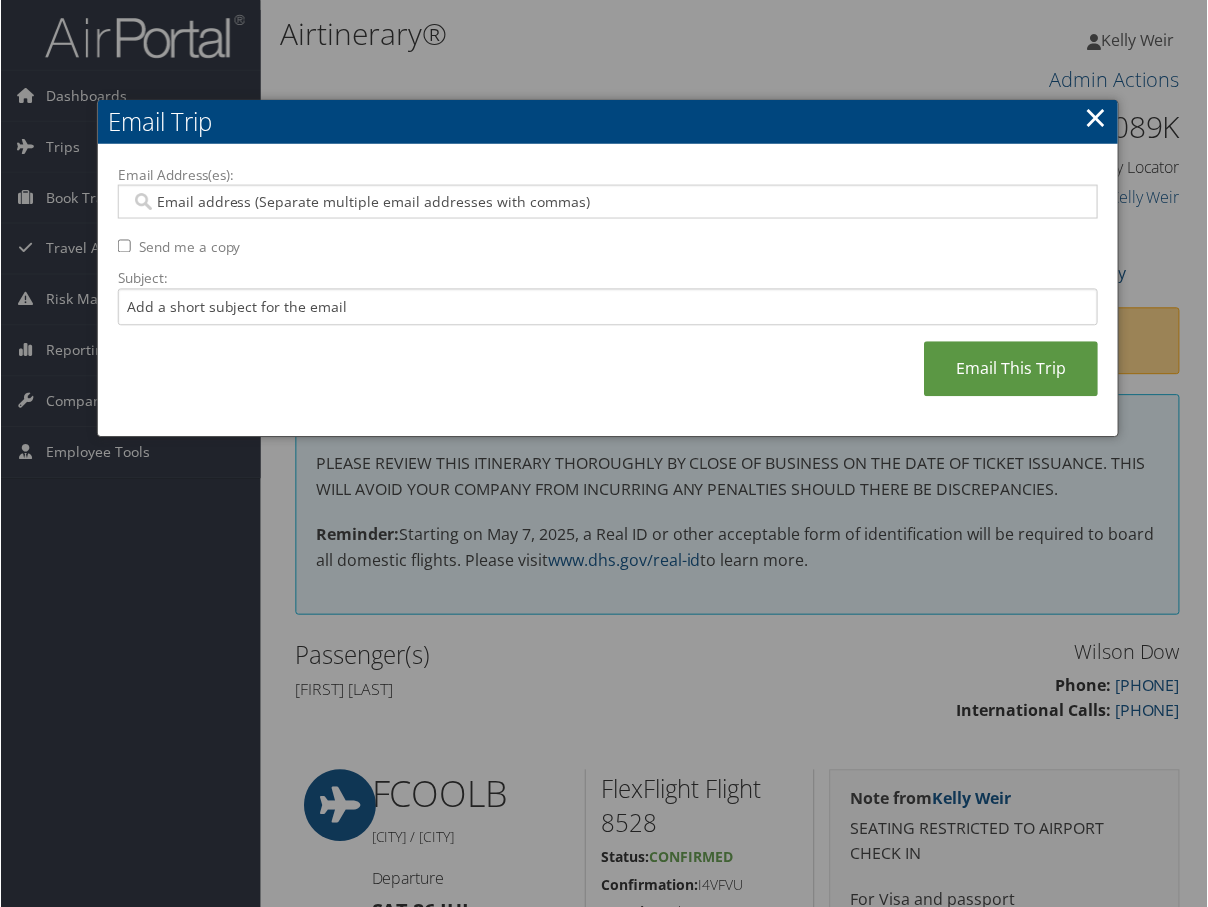 click on "Email Address(es):" at bounding box center (607, 202) 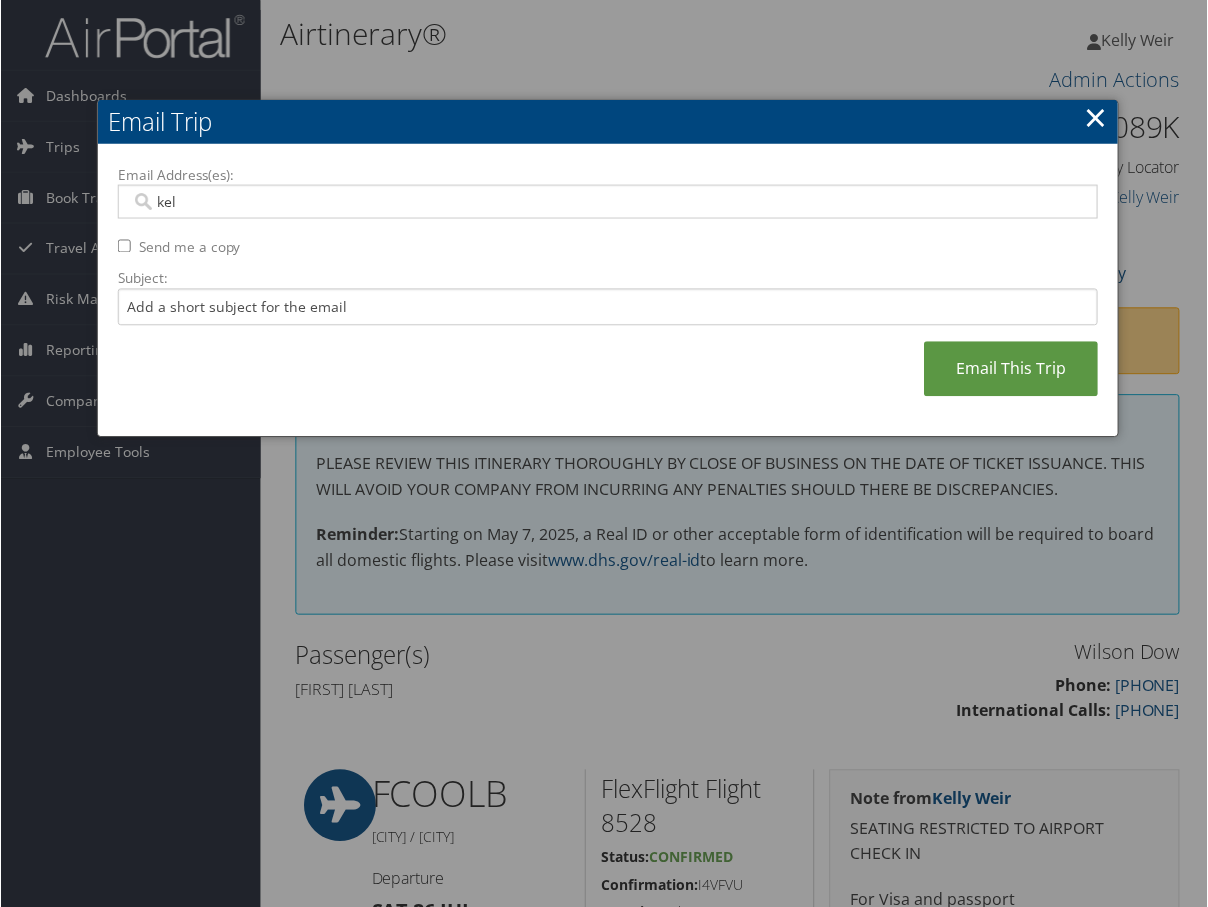 type on "kell" 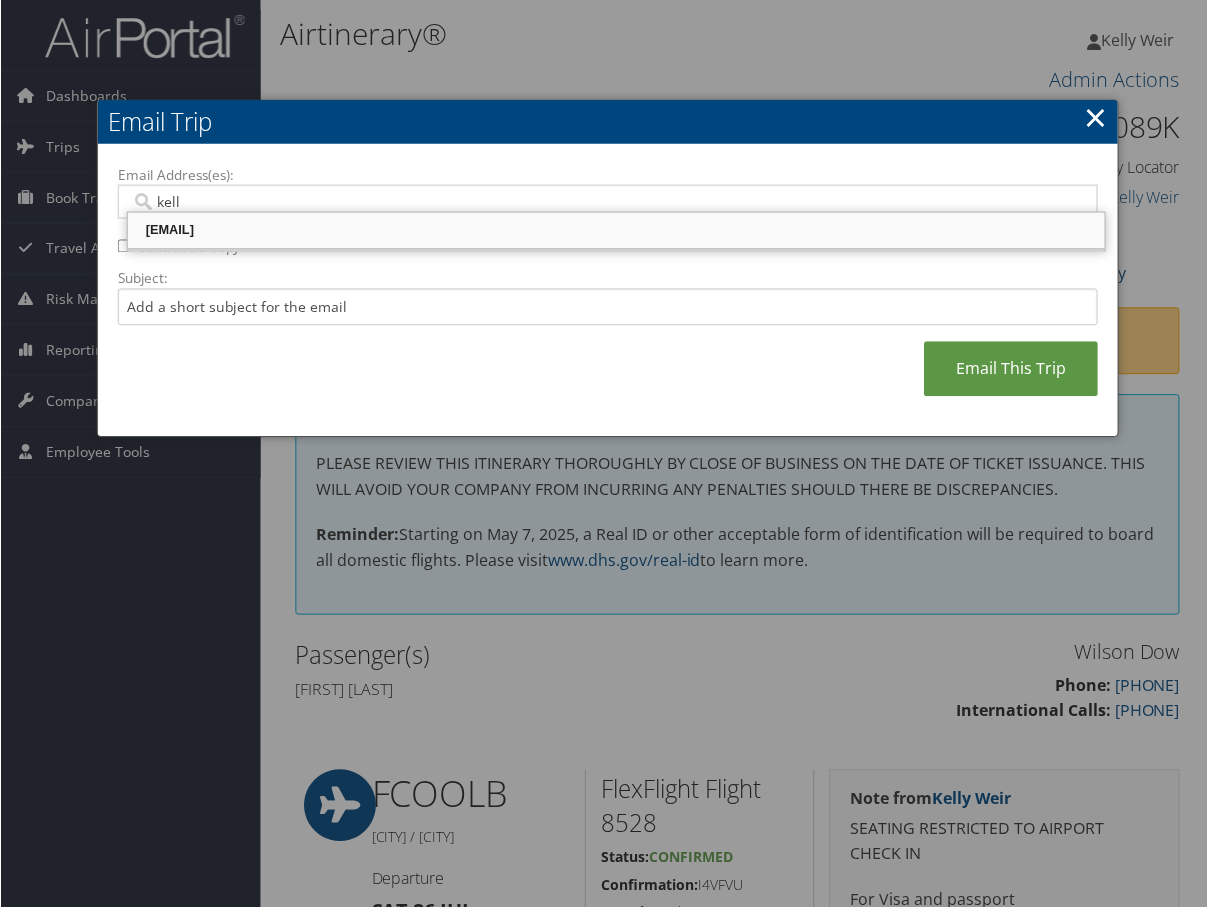 click on "[EMAIL]" at bounding box center [616, 231] 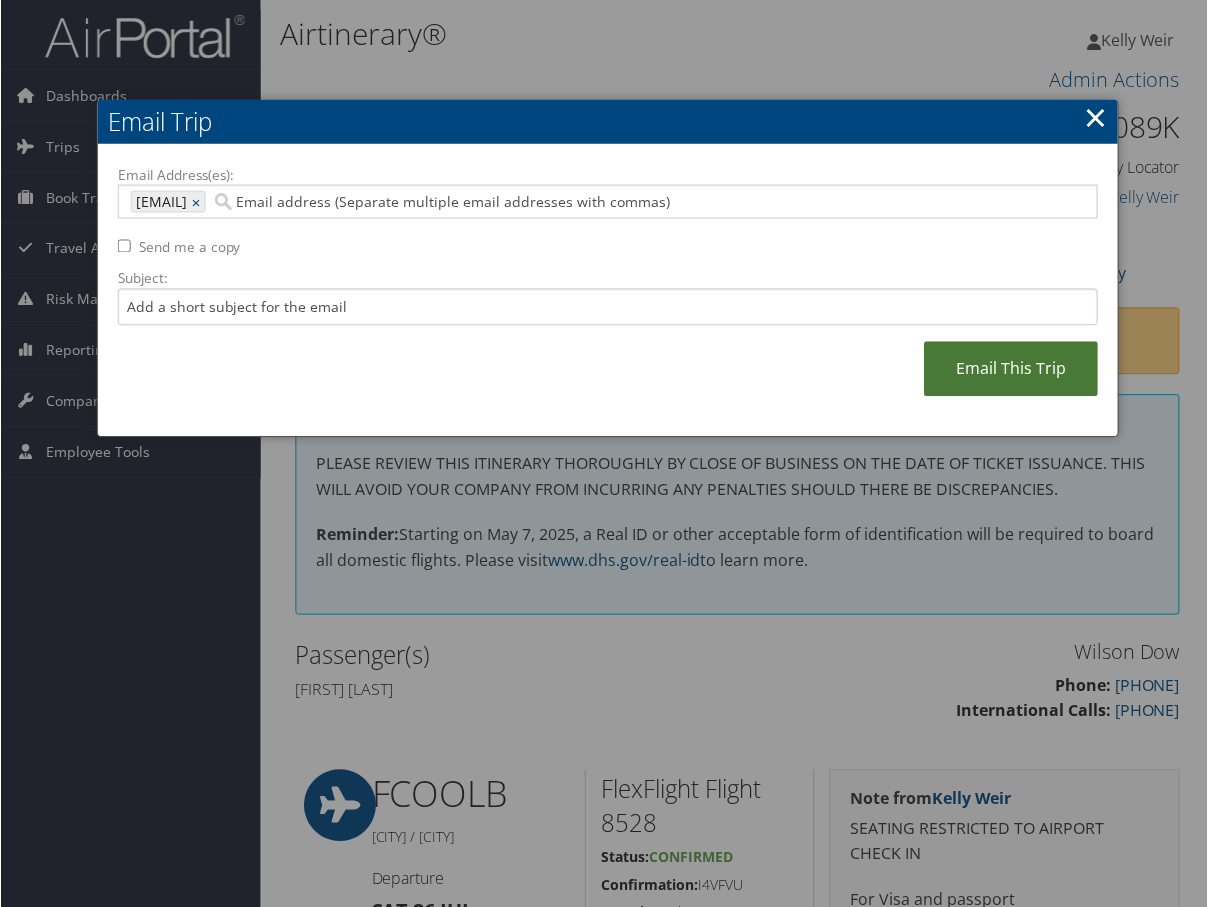 click on "Email This Trip" at bounding box center (1012, 369) 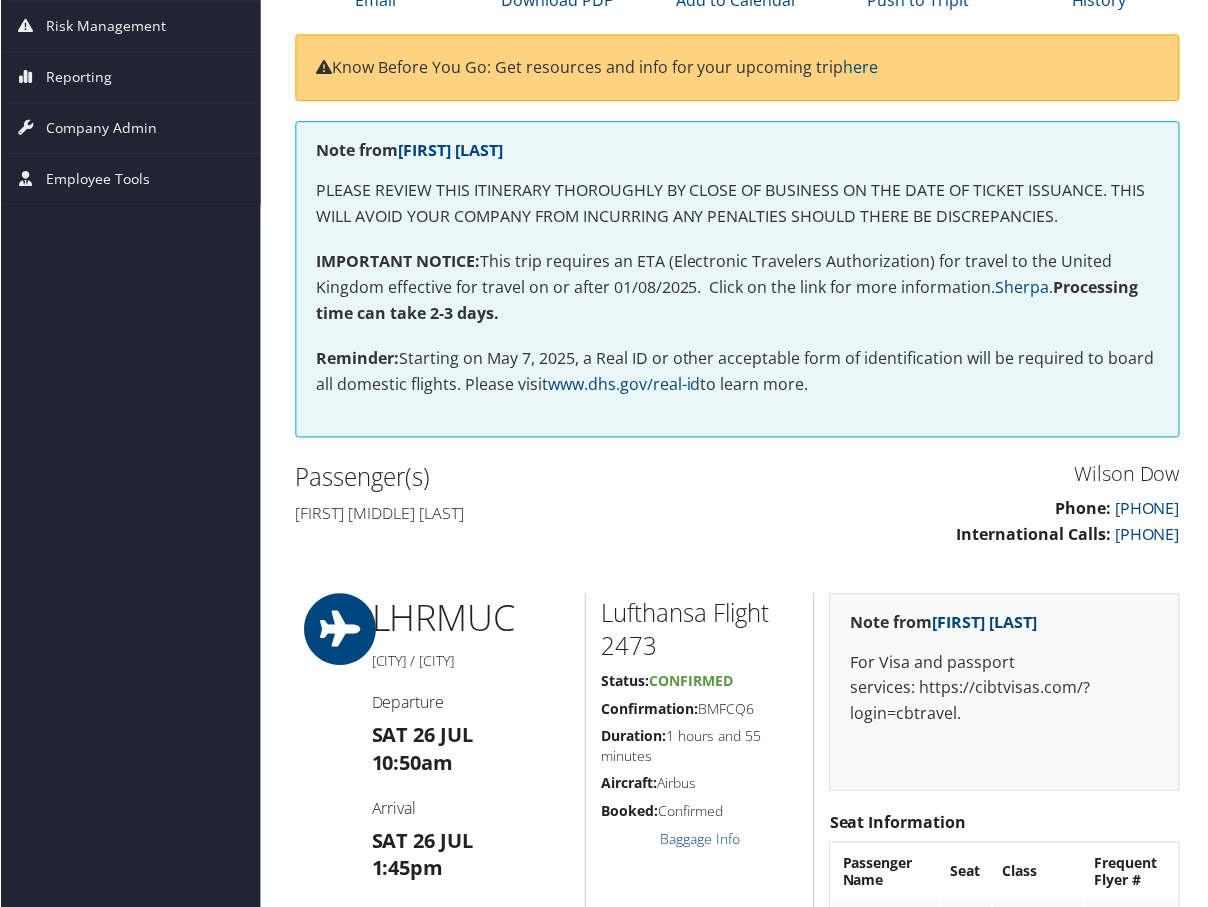 scroll, scrollTop: 0, scrollLeft: 0, axis: both 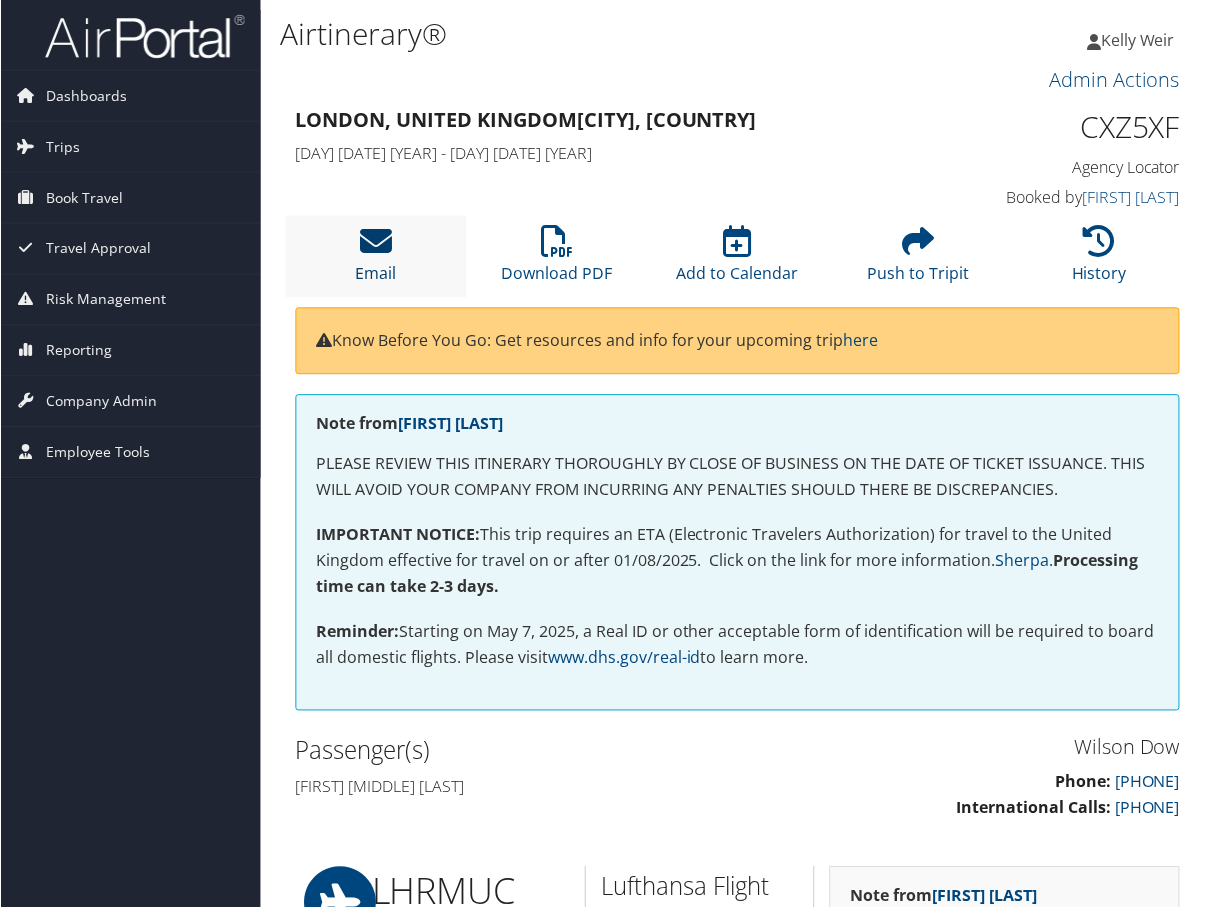 click at bounding box center (376, 242) 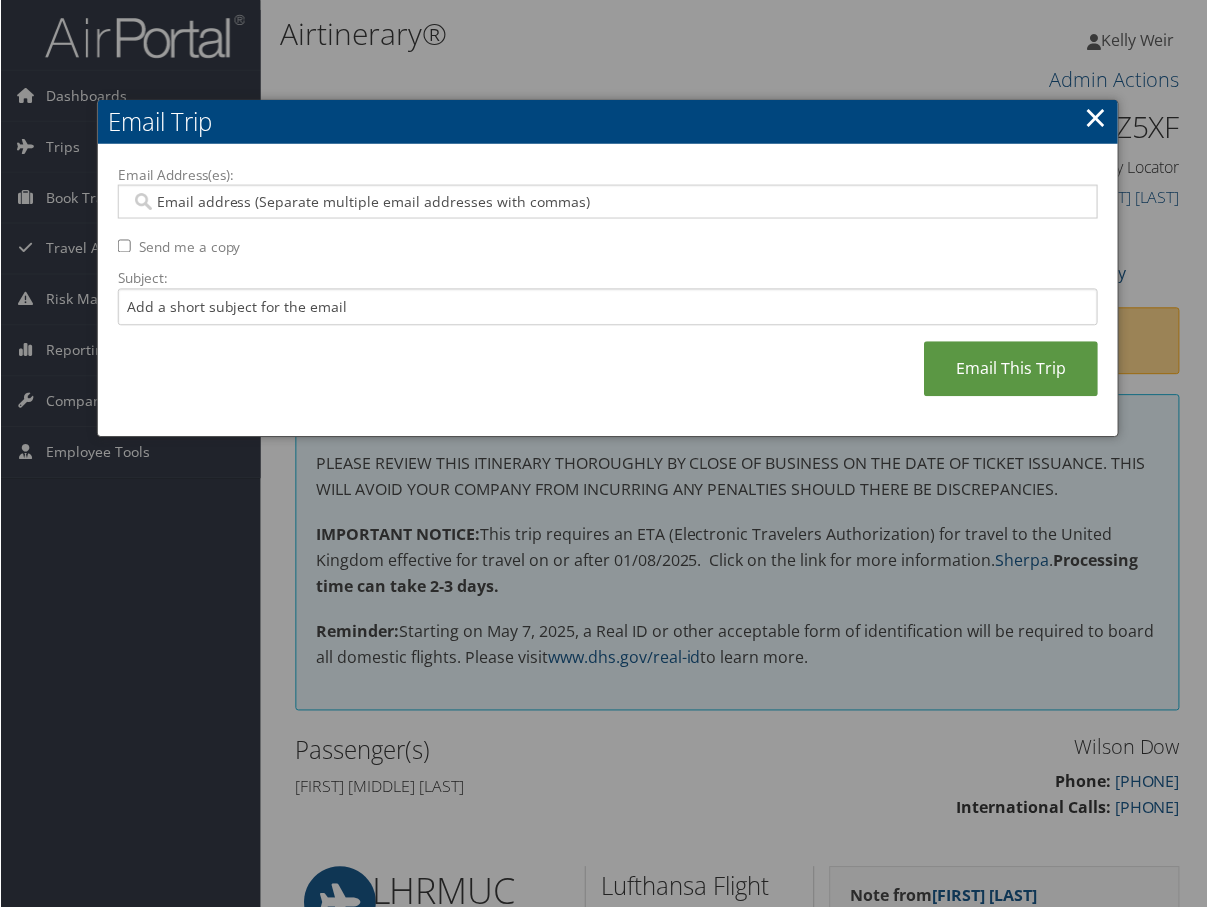 click on "Email Address(es):" at bounding box center (607, 202) 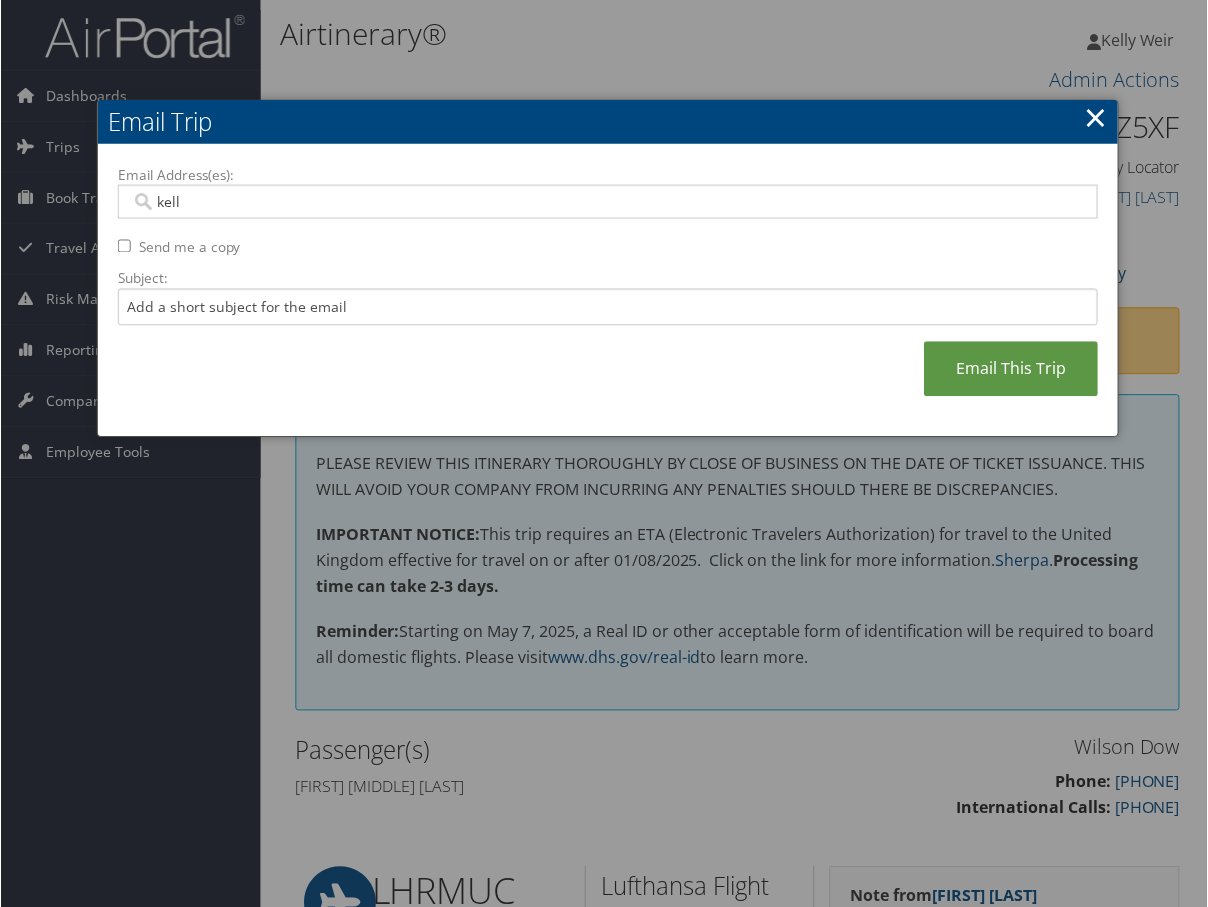 type on "[FIRST]" 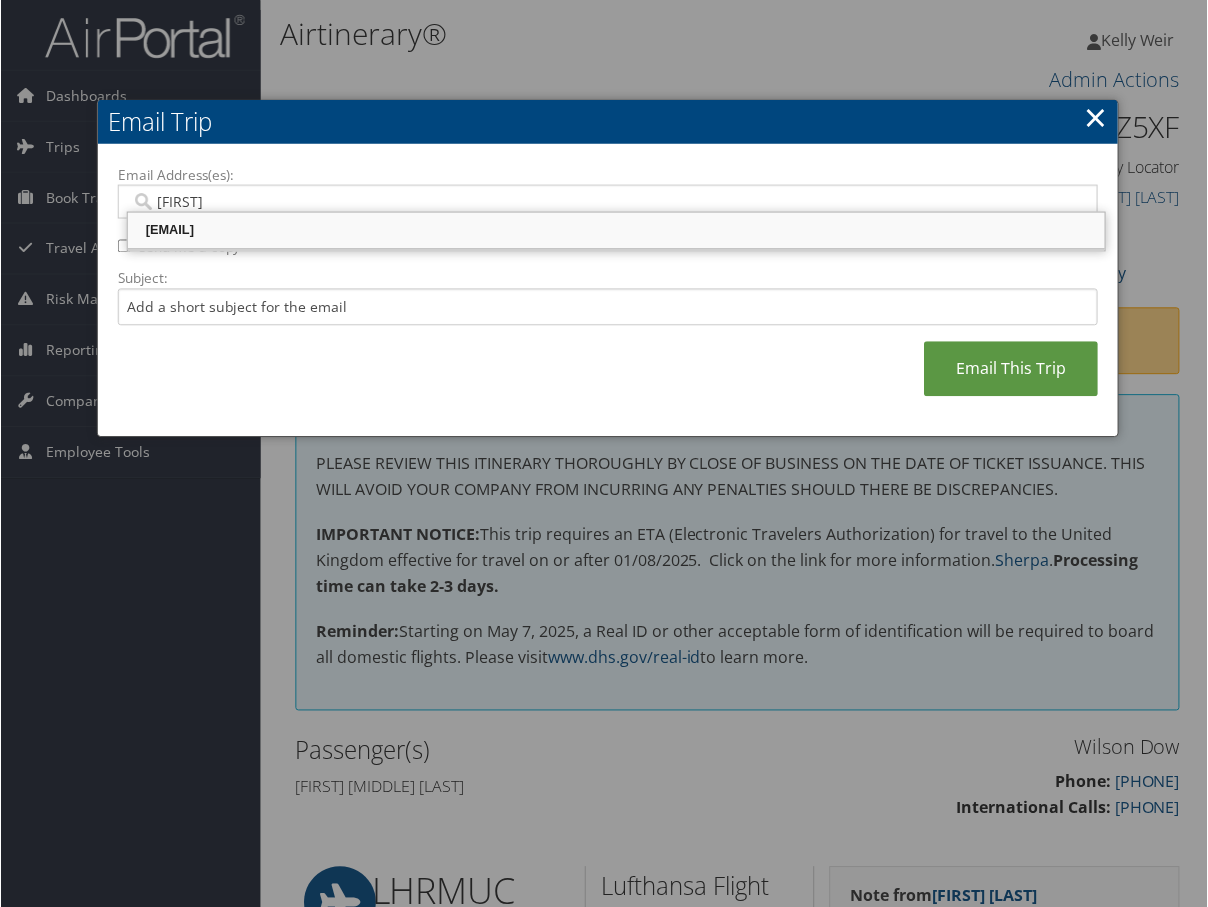 click on "[EMAIL]" at bounding box center [616, 231] 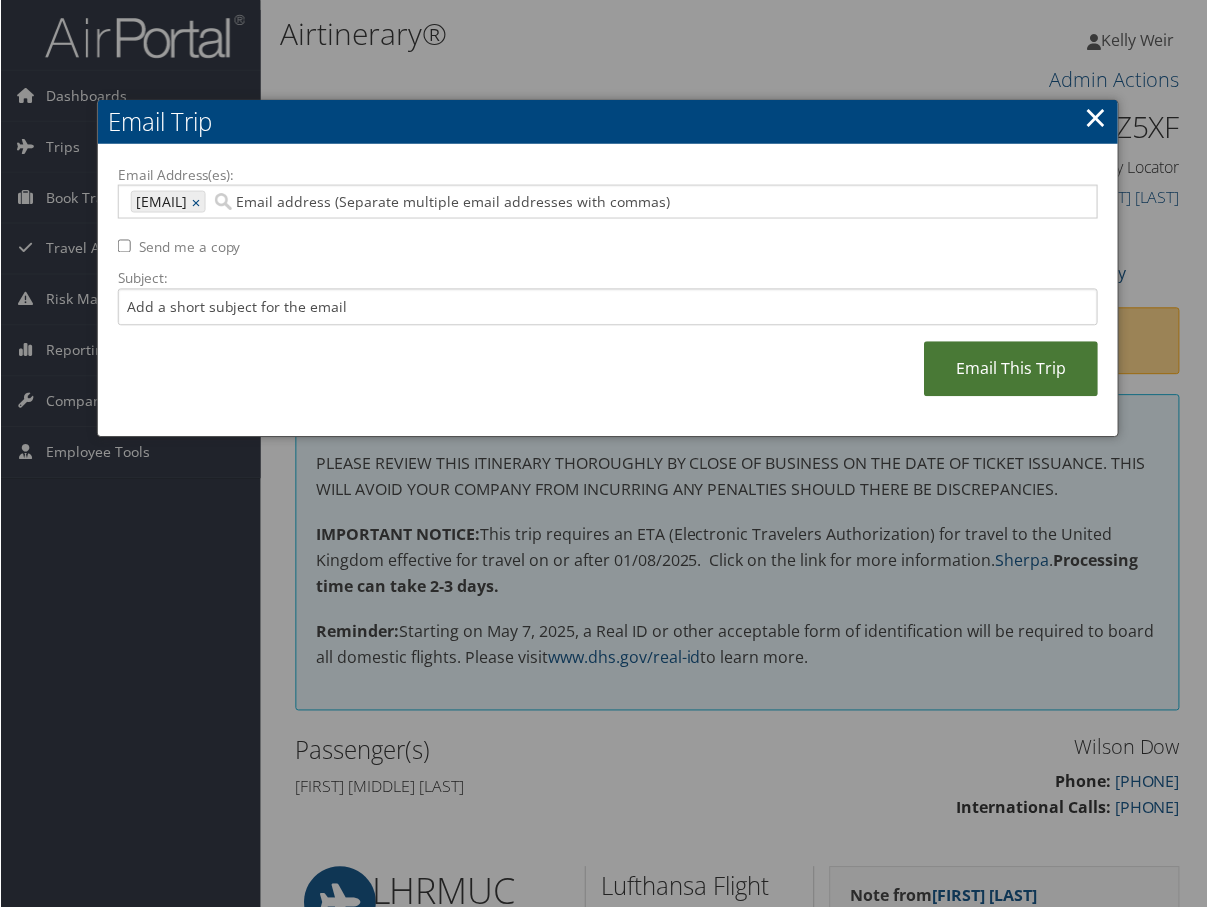 click on "Email This Trip" at bounding box center [1012, 369] 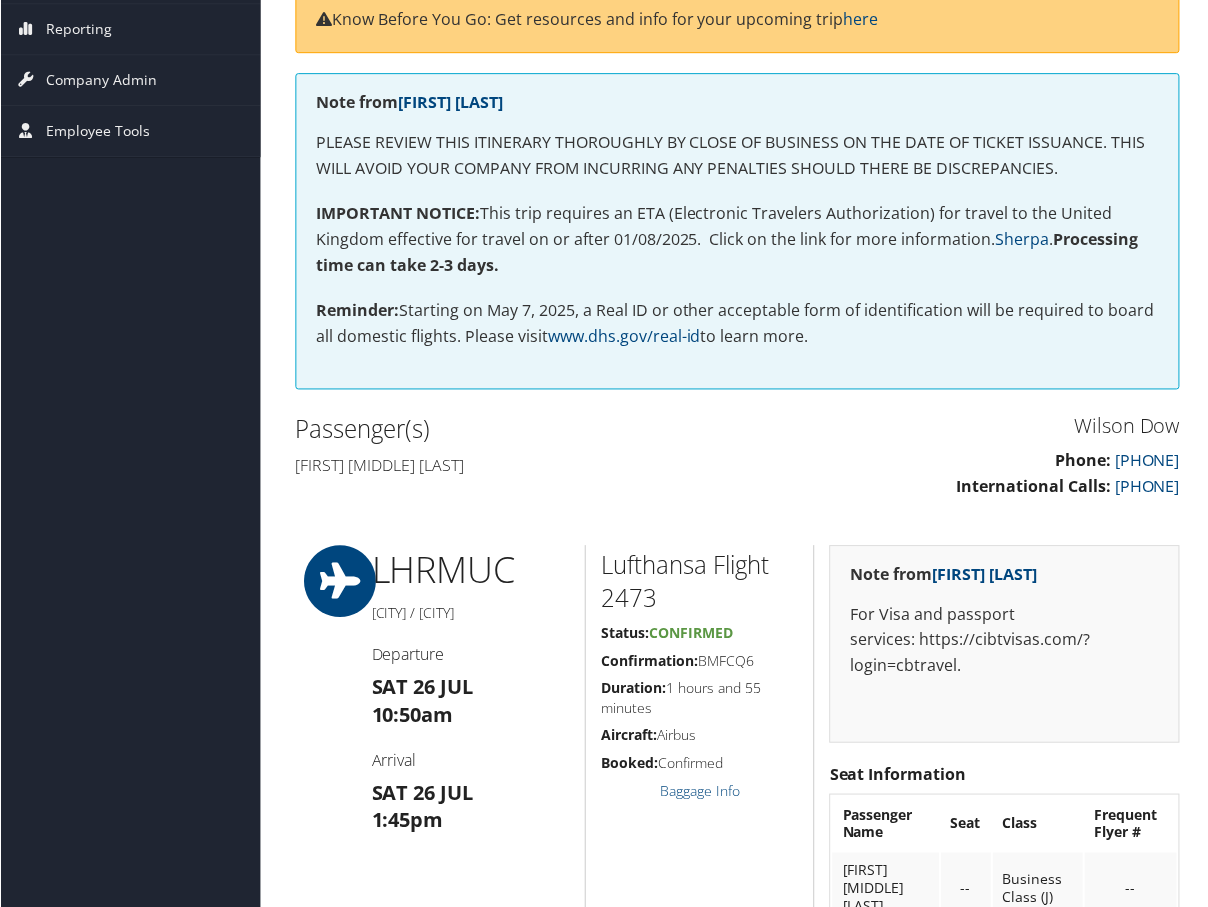 scroll, scrollTop: 0, scrollLeft: 0, axis: both 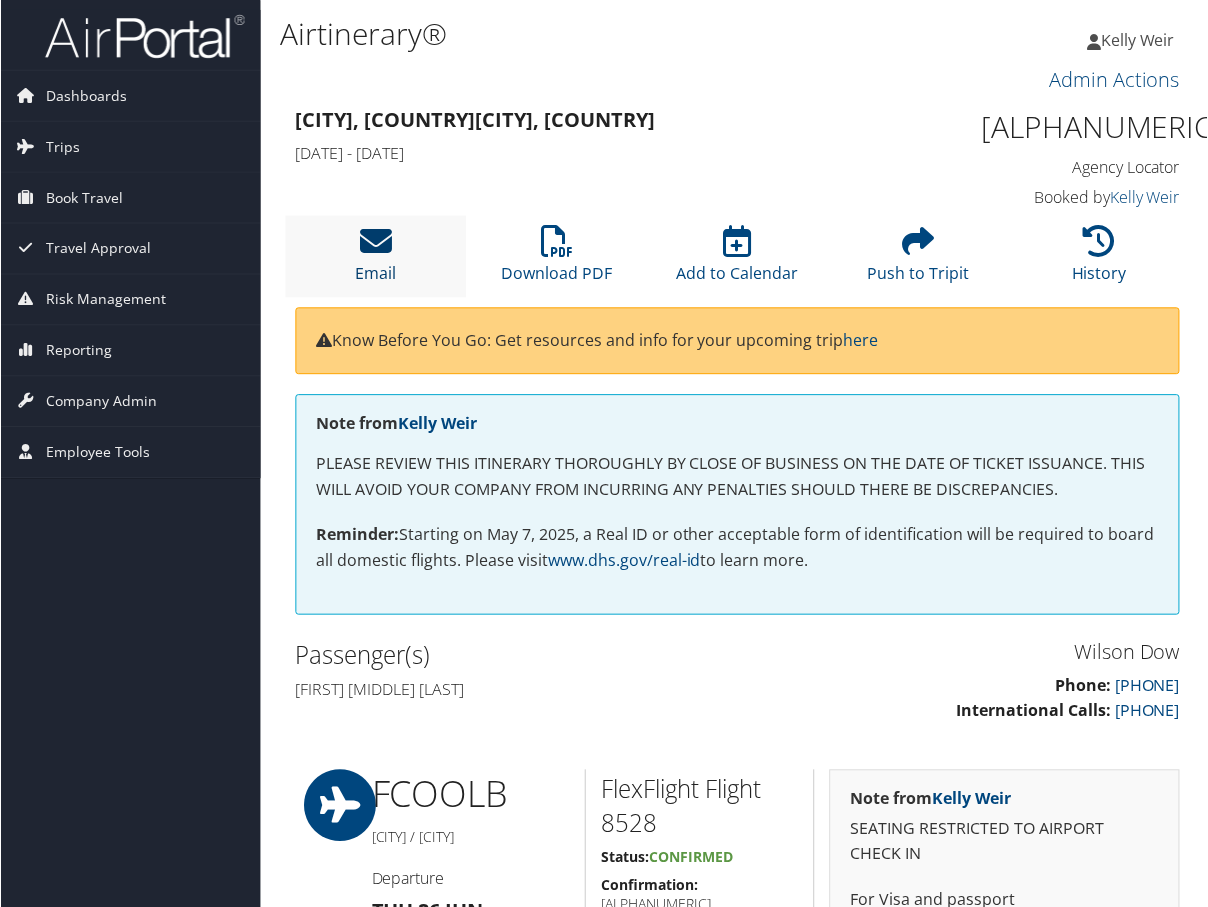 click at bounding box center [376, 242] 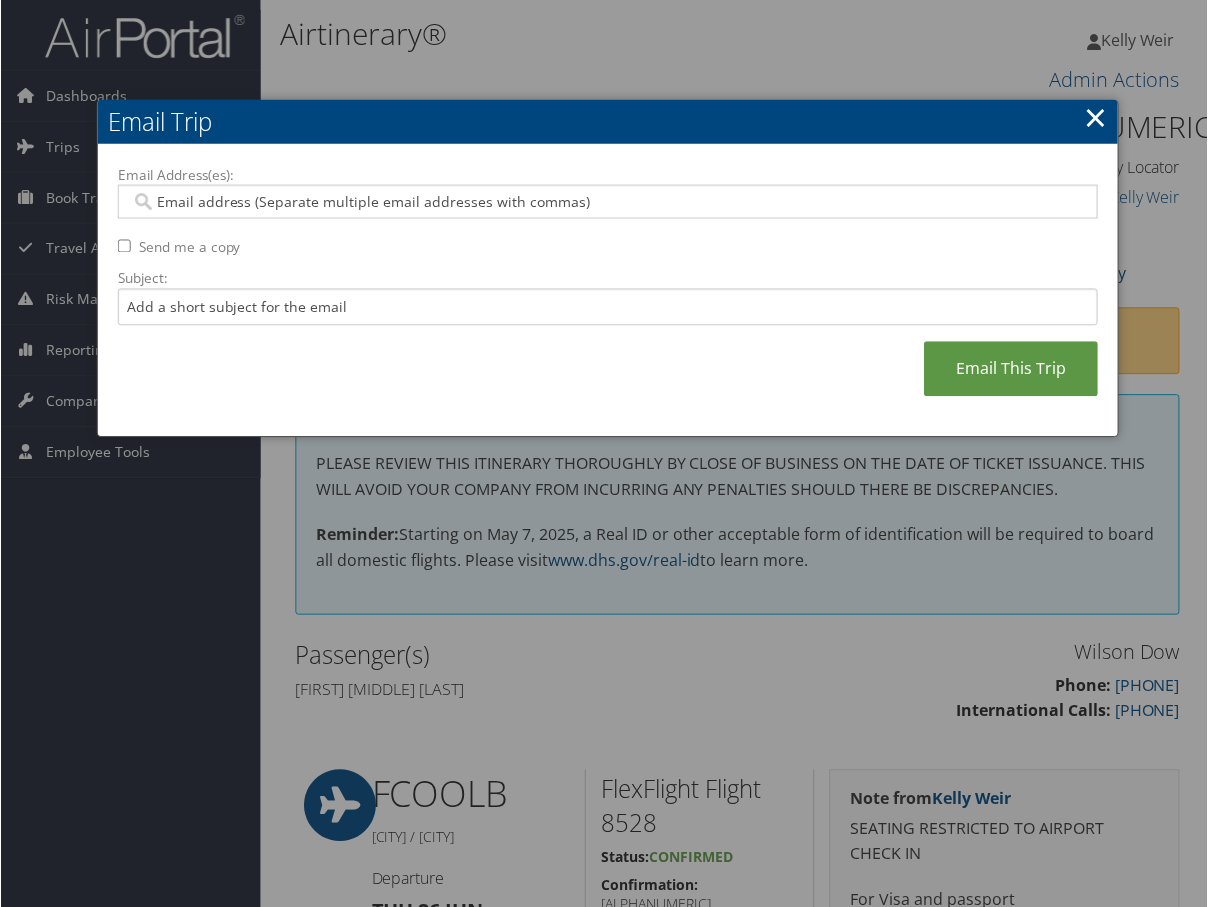 click on "Email Address(es):" at bounding box center [607, 202] 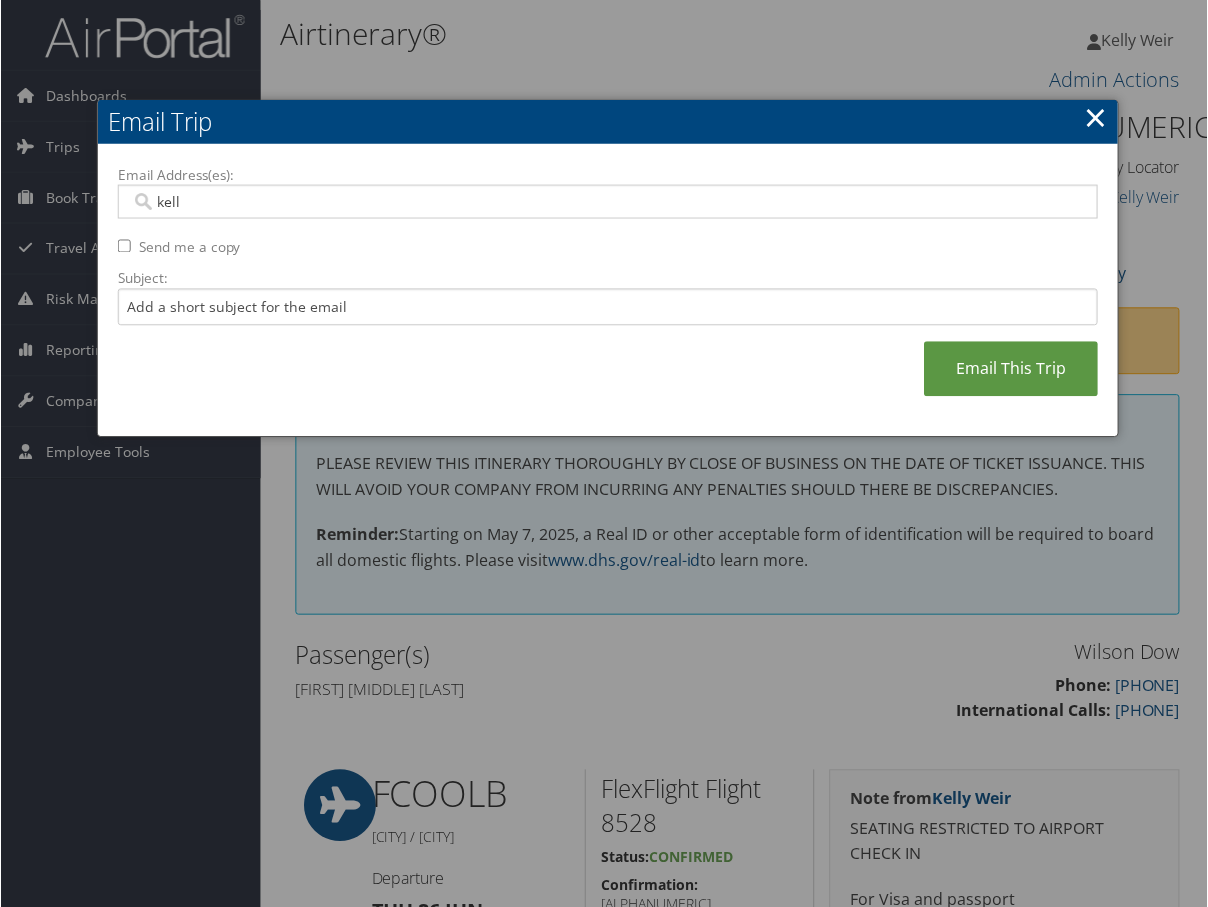 type on "[LAST]" 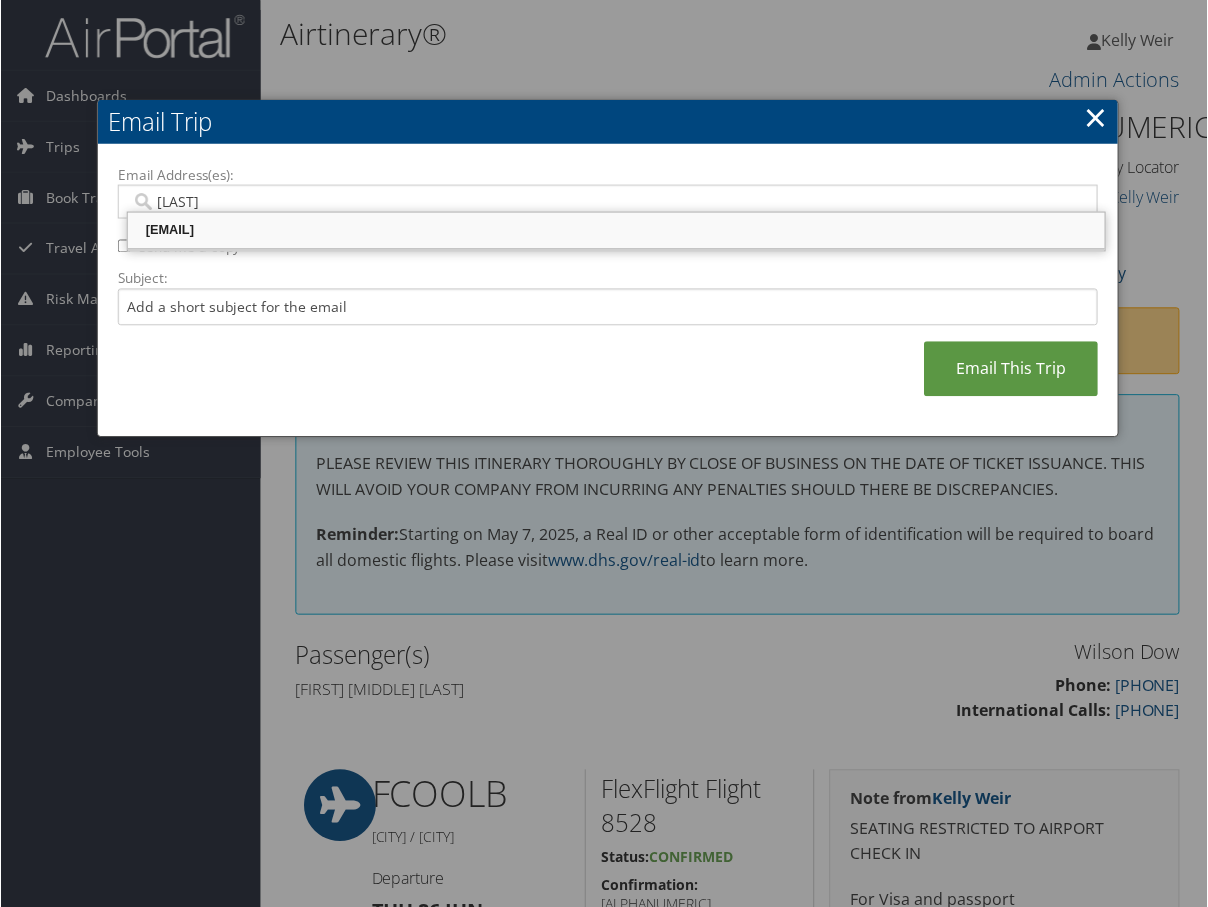 click on "[EMAIL]" at bounding box center [616, 231] 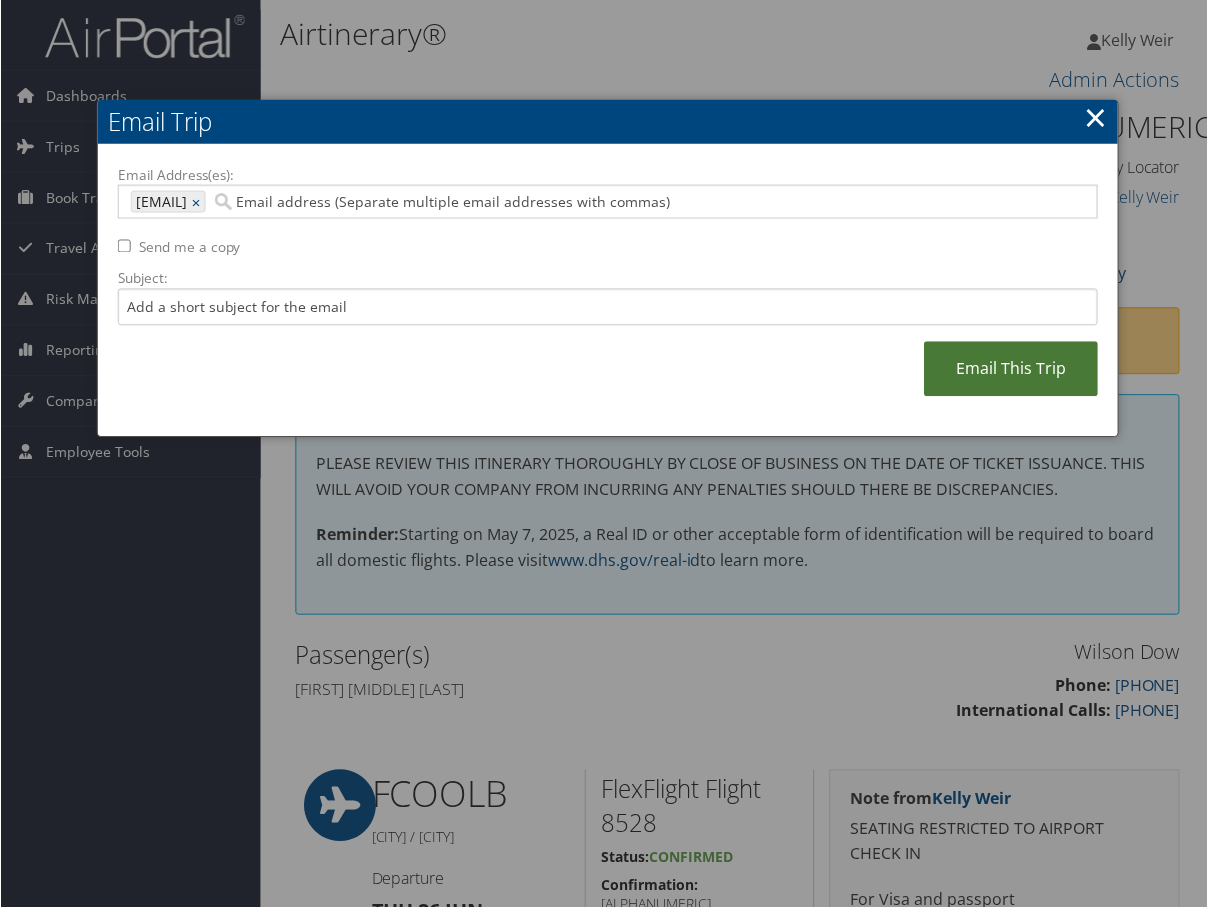 click on "Email This Trip" at bounding box center [1012, 369] 